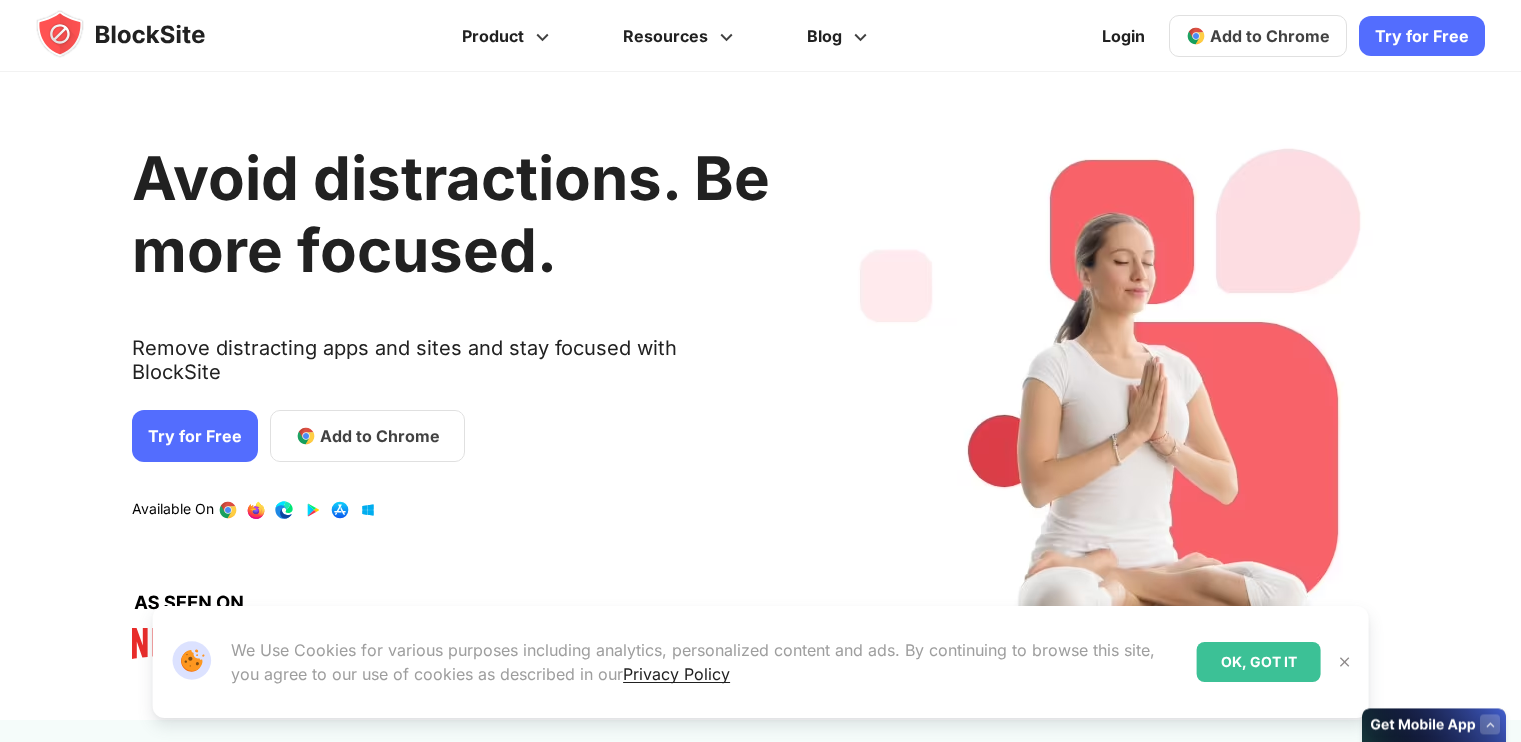 scroll, scrollTop: 0, scrollLeft: 0, axis: both 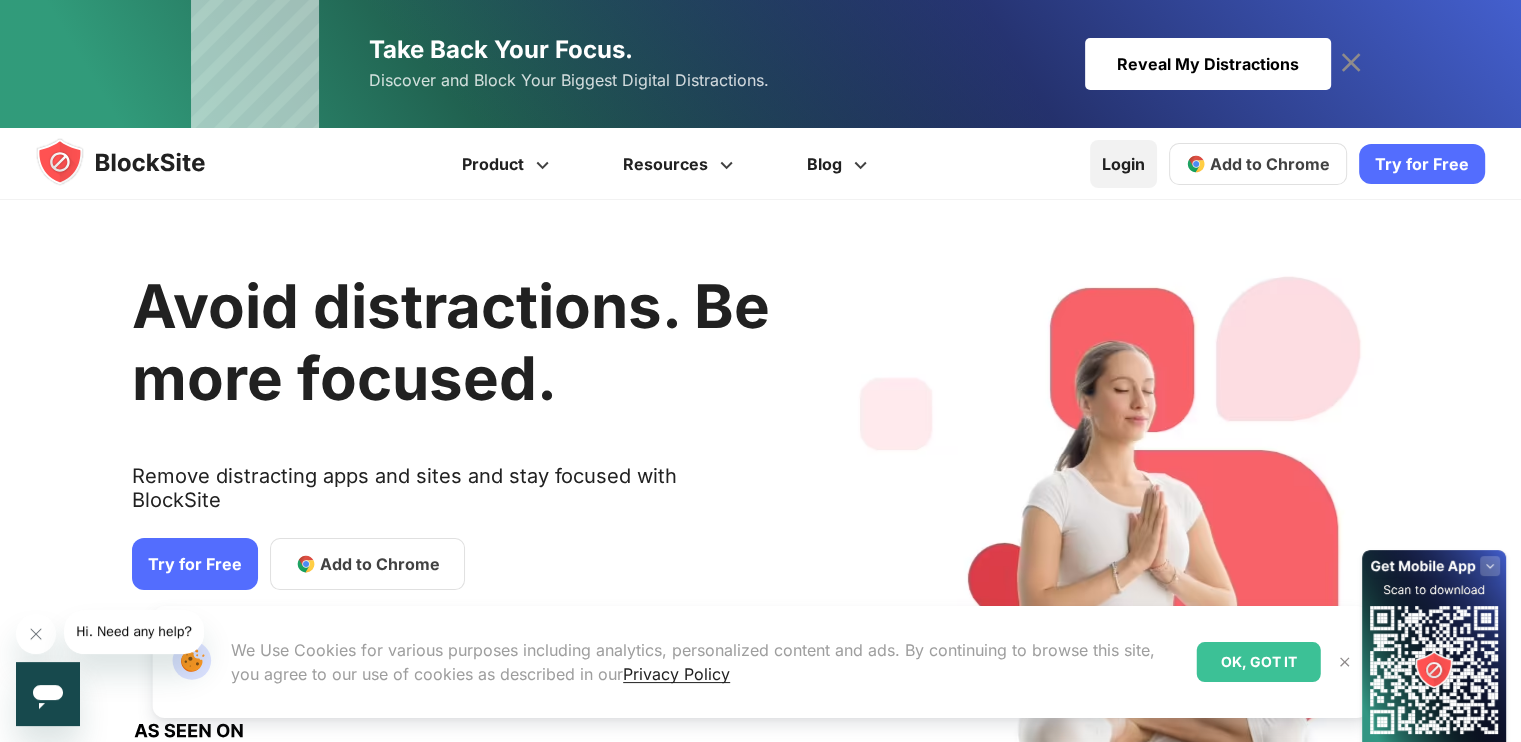 click on "Login" at bounding box center [1123, 164] 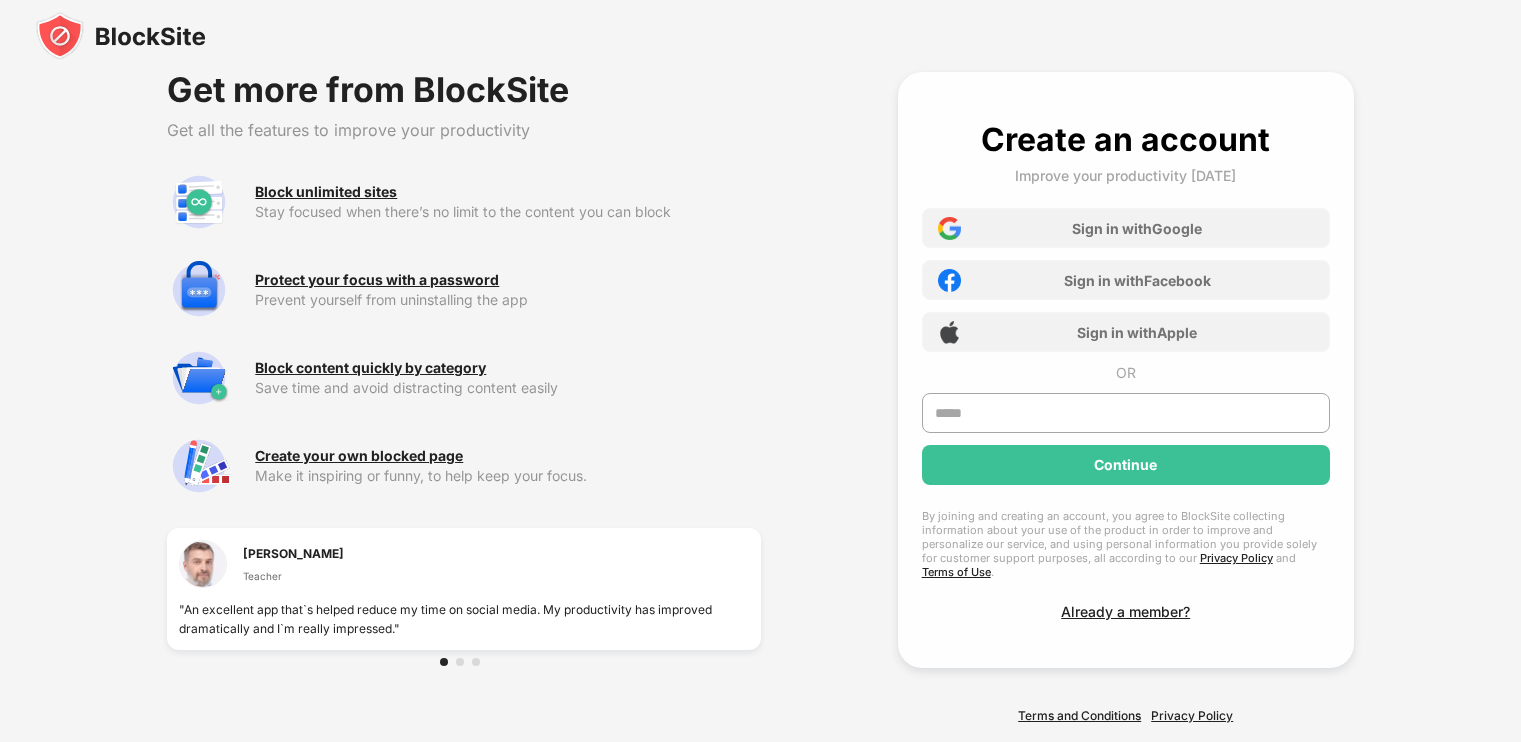 scroll, scrollTop: 0, scrollLeft: 0, axis: both 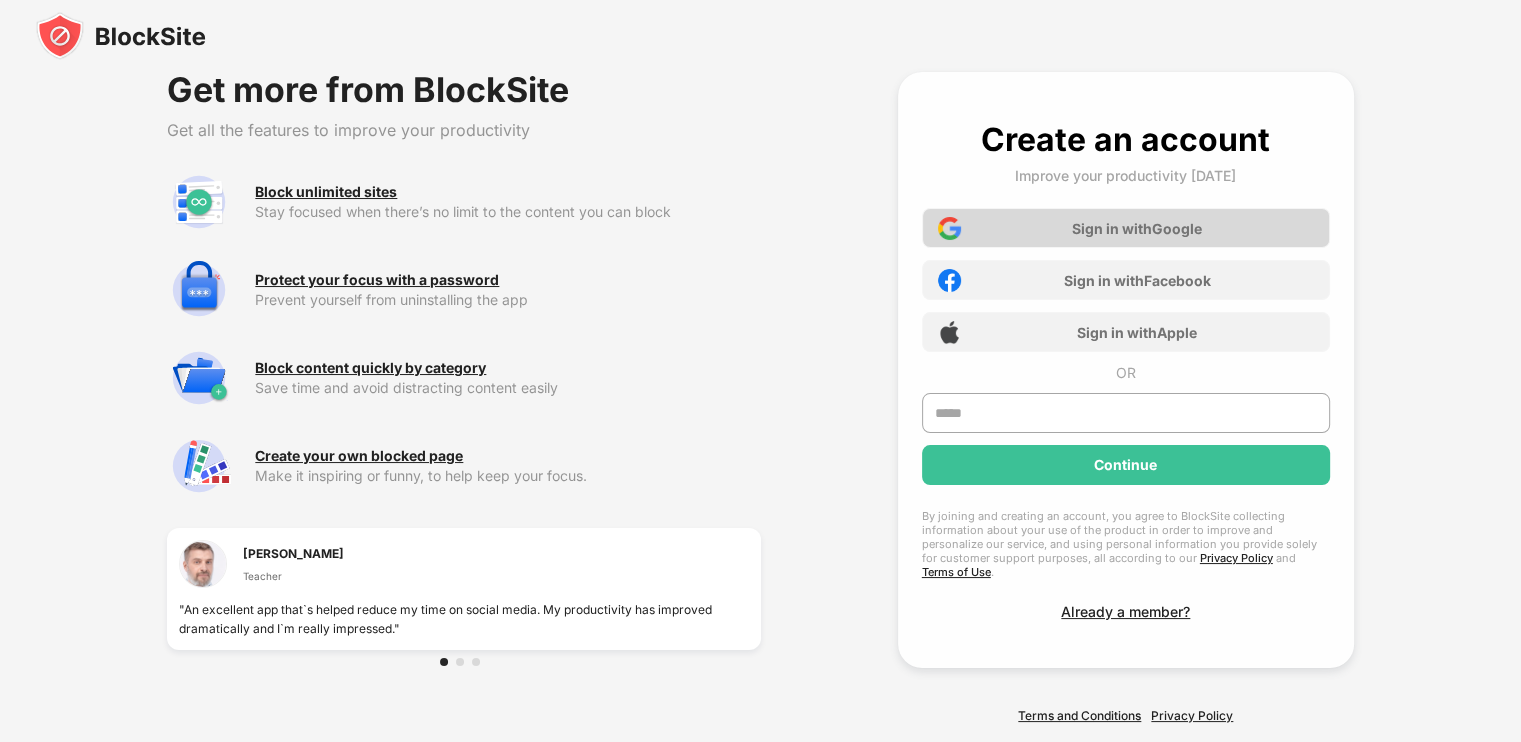 click on "Sign in with  Google" at bounding box center [1137, 228] 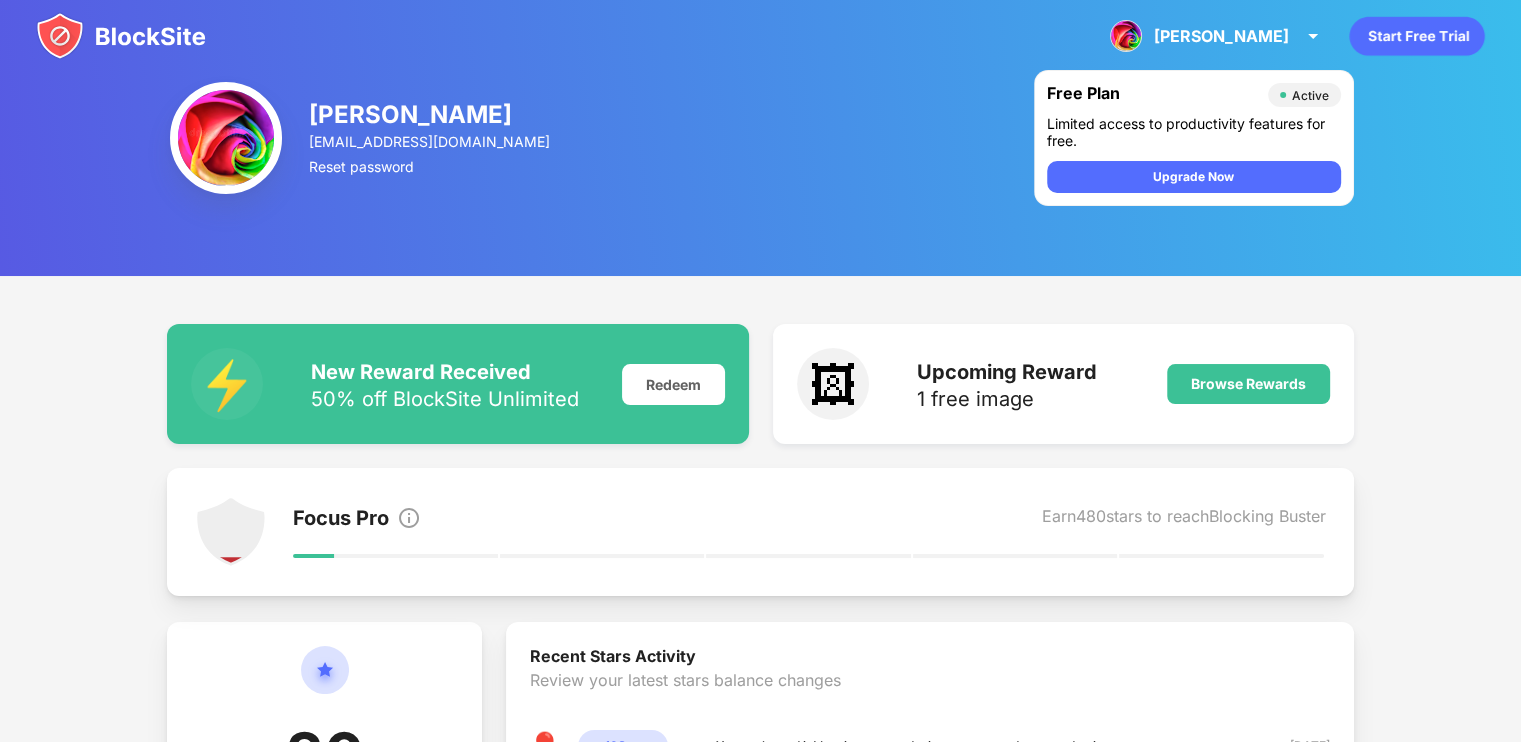 click 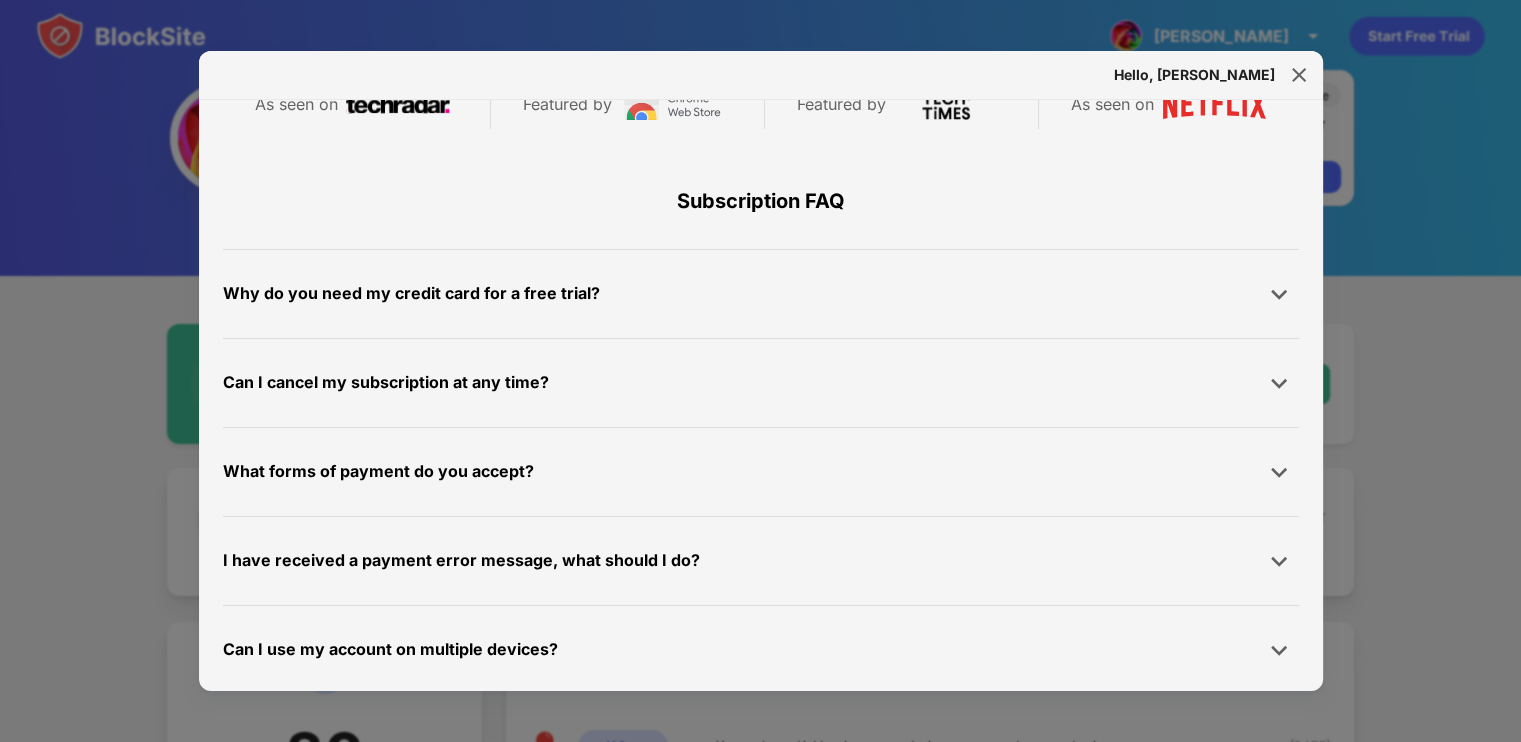 scroll, scrollTop: 951, scrollLeft: 0, axis: vertical 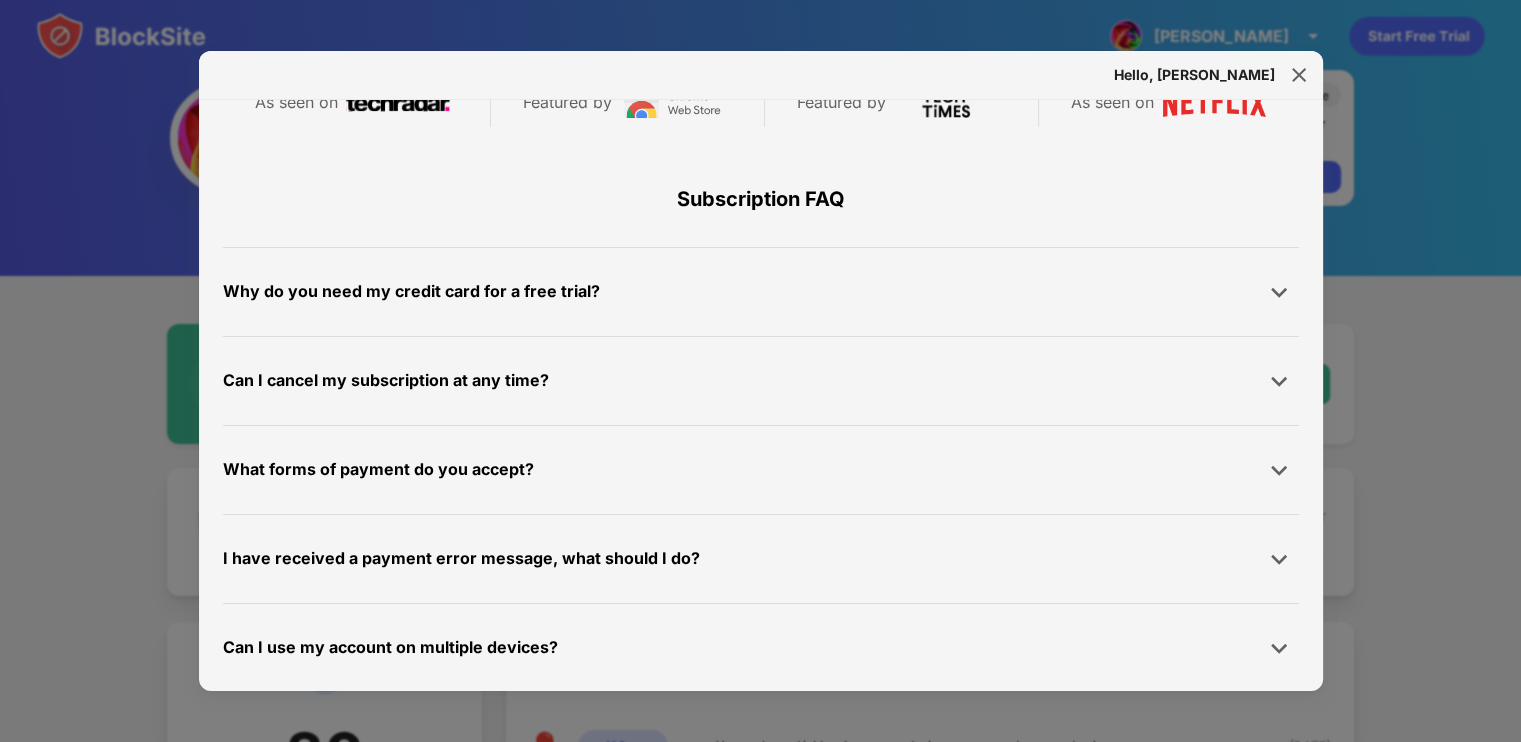 click at bounding box center [1299, 75] 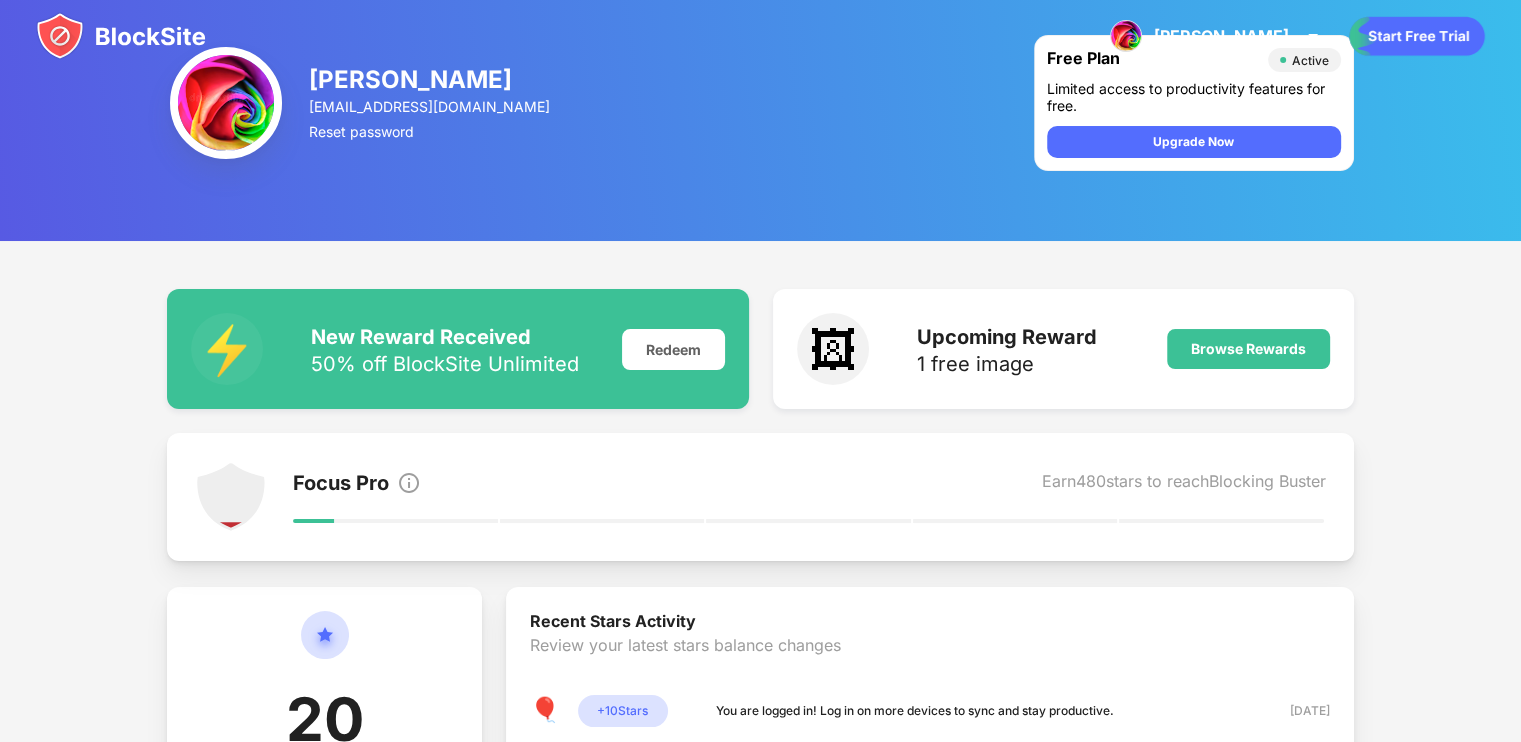 scroll, scrollTop: 0, scrollLeft: 0, axis: both 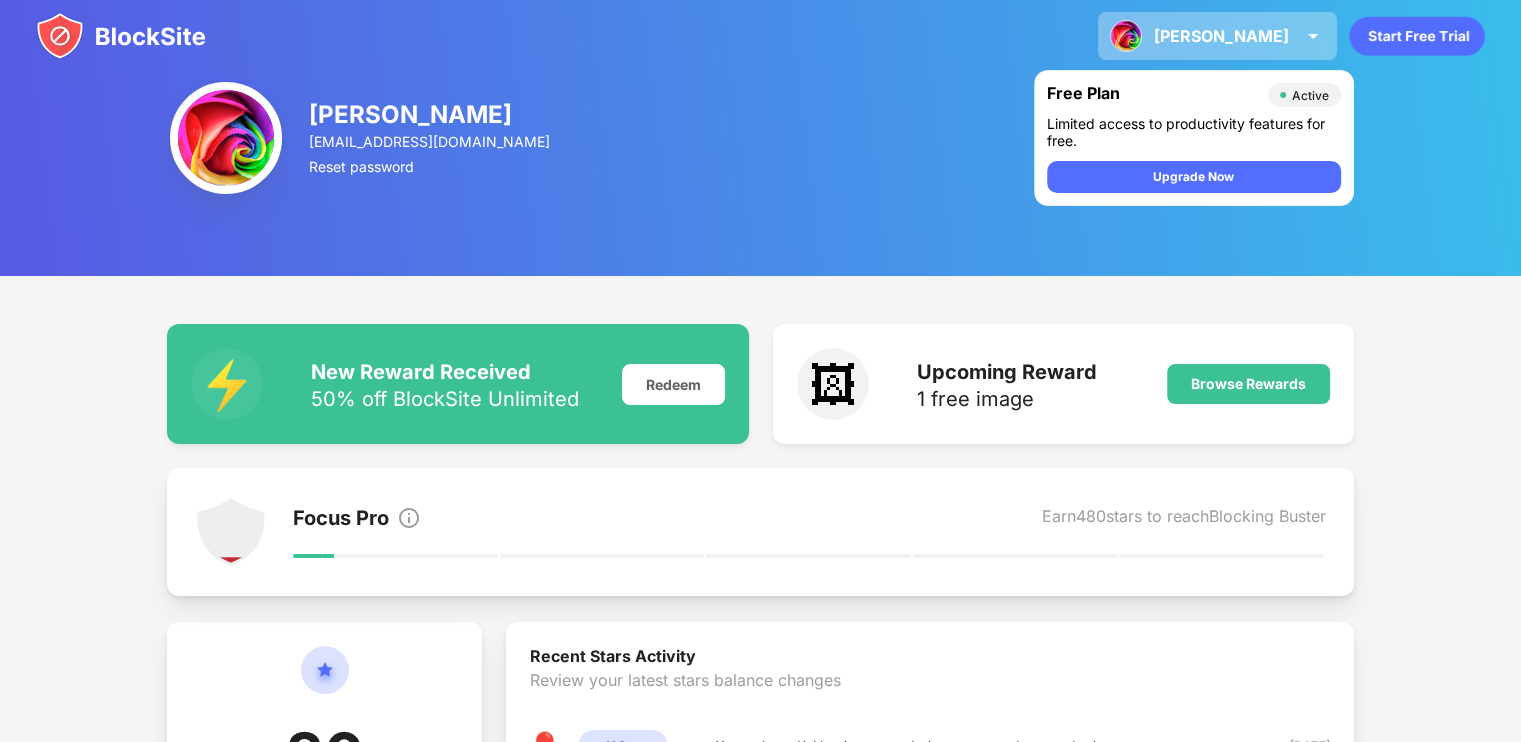 click on "Tonya Tonya Deal View Account Insights Premium Rewards Settings Support Log Out" at bounding box center [1217, 36] 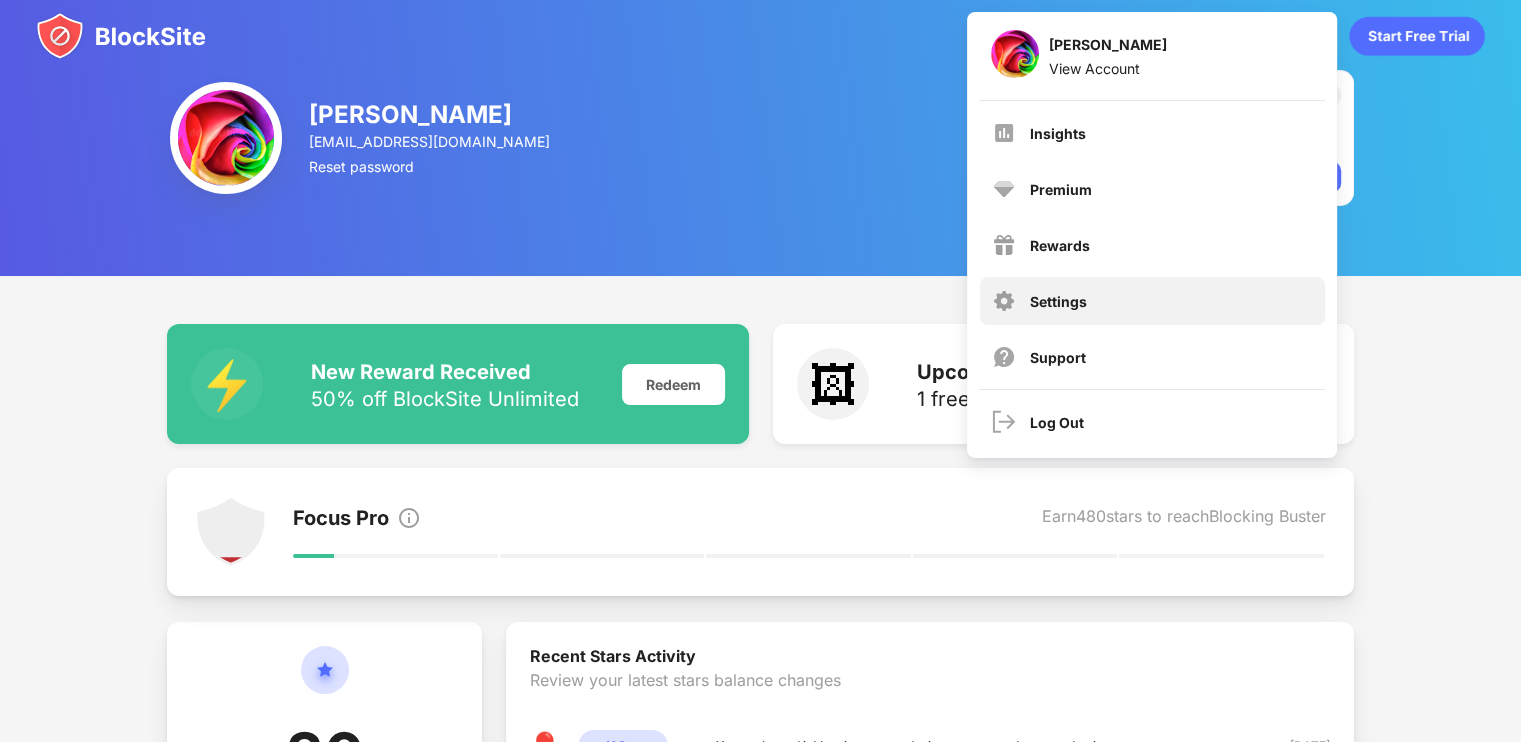 click on "Settings" at bounding box center (1152, 301) 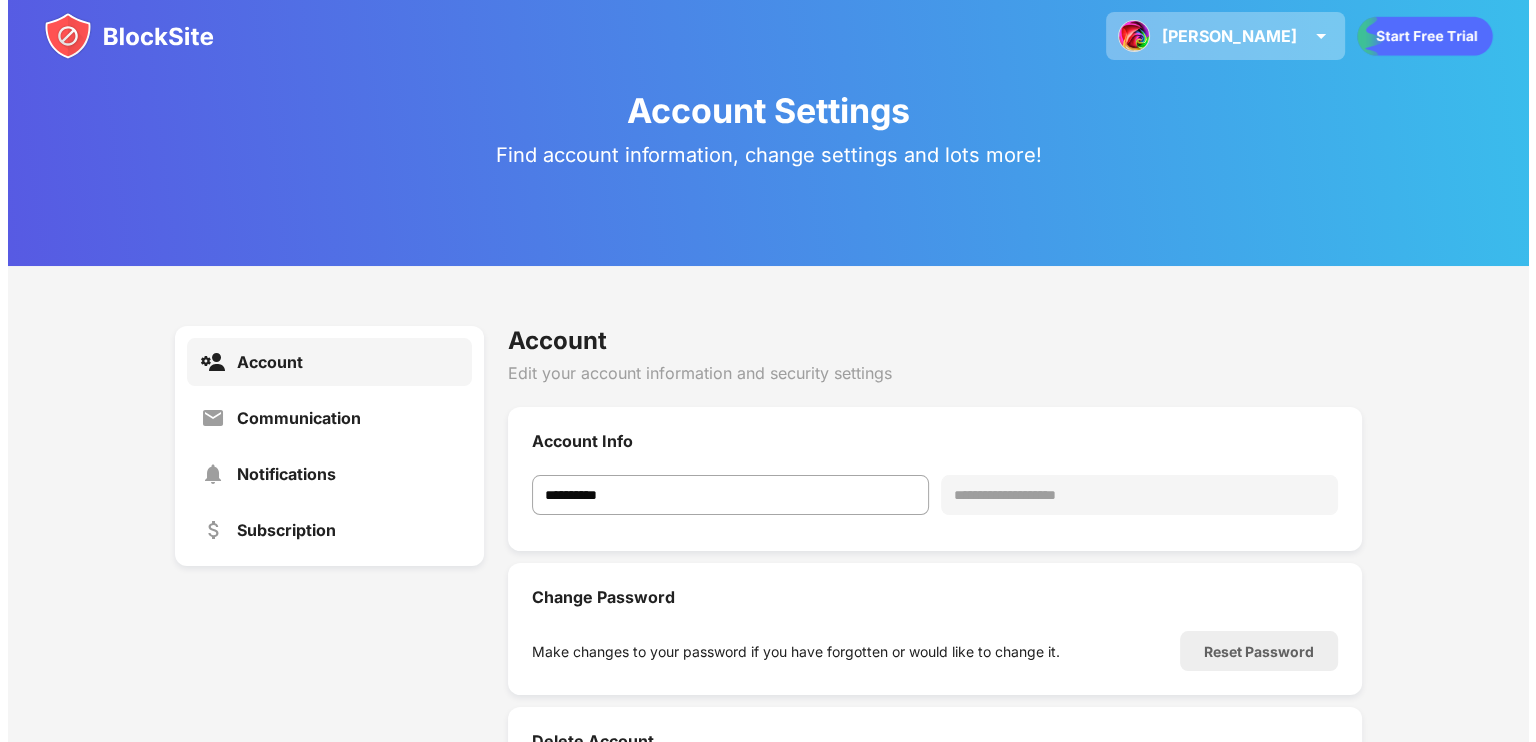 scroll, scrollTop: 0, scrollLeft: 0, axis: both 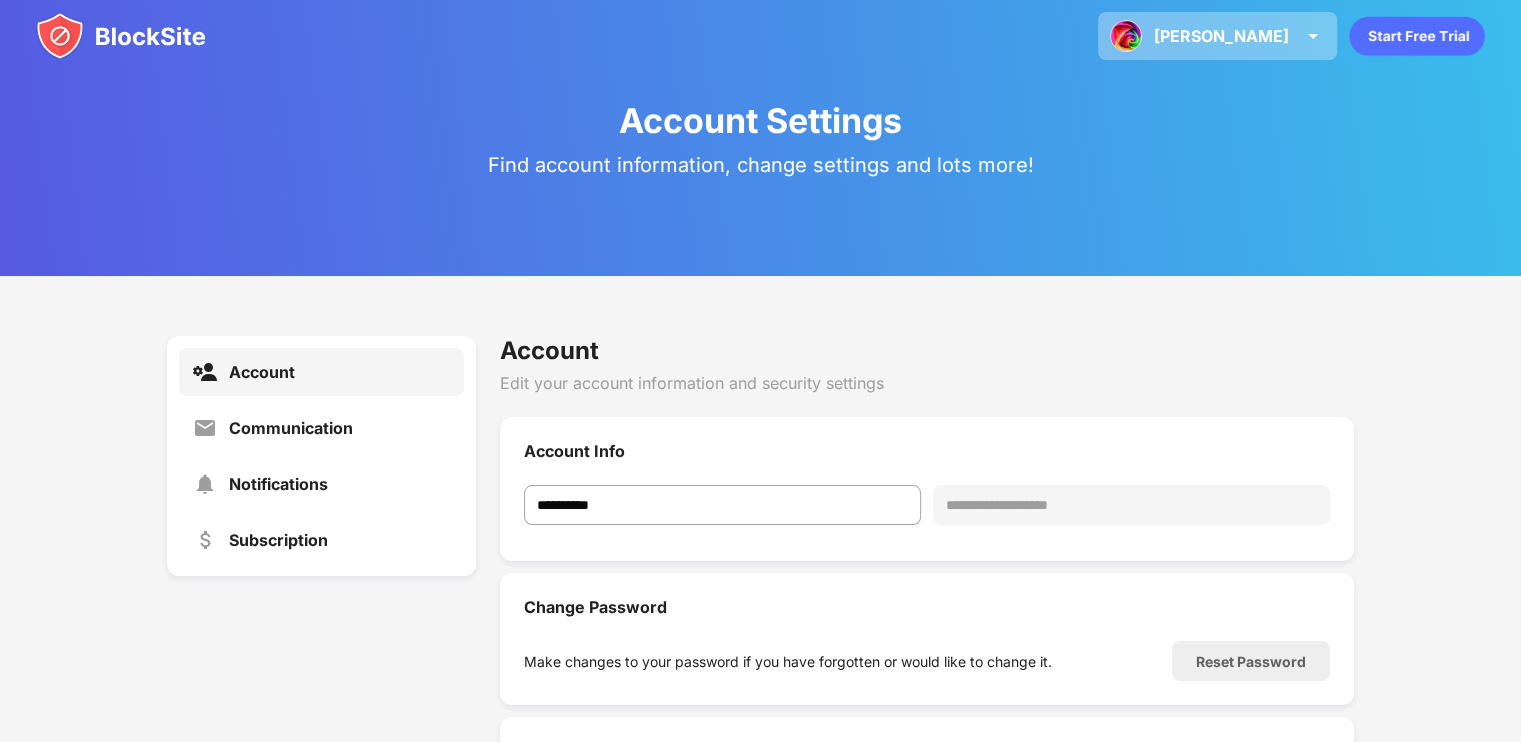 click on "Tonya Tonya Deal View Account Insights Premium Rewards Settings Support Log Out" at bounding box center [1217, 36] 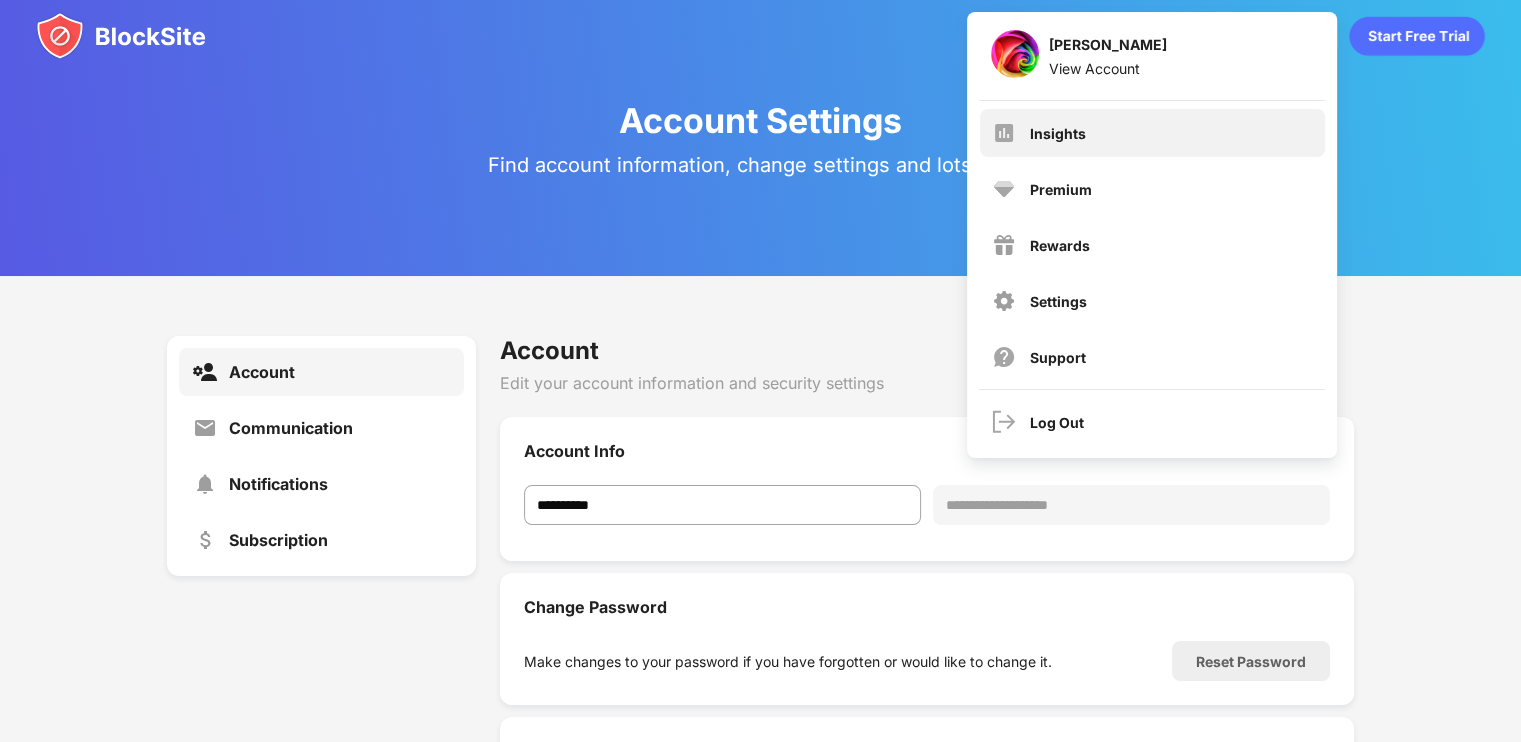 click on "Insights" at bounding box center [1152, 133] 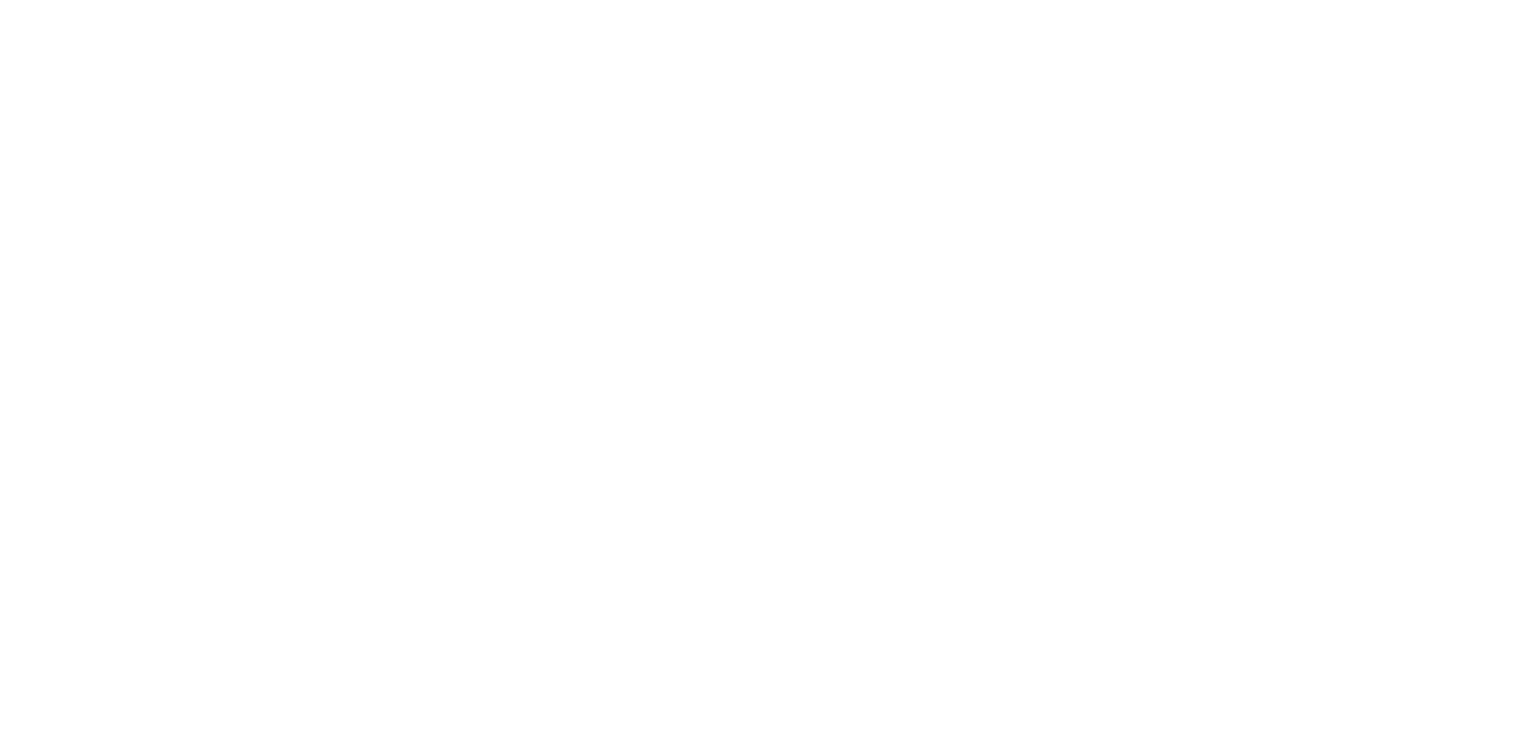 scroll, scrollTop: 0, scrollLeft: 0, axis: both 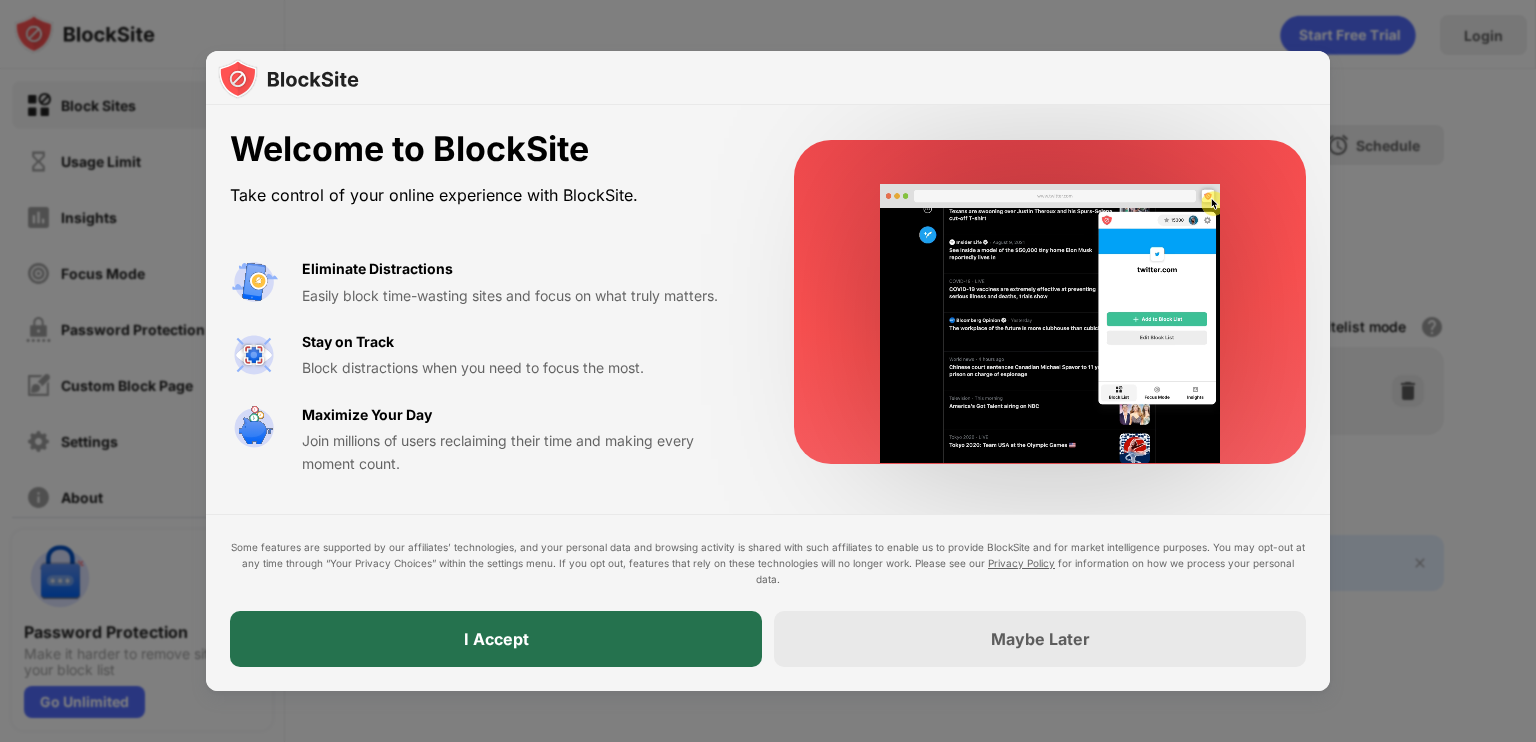click on "I Accept" at bounding box center [496, 639] 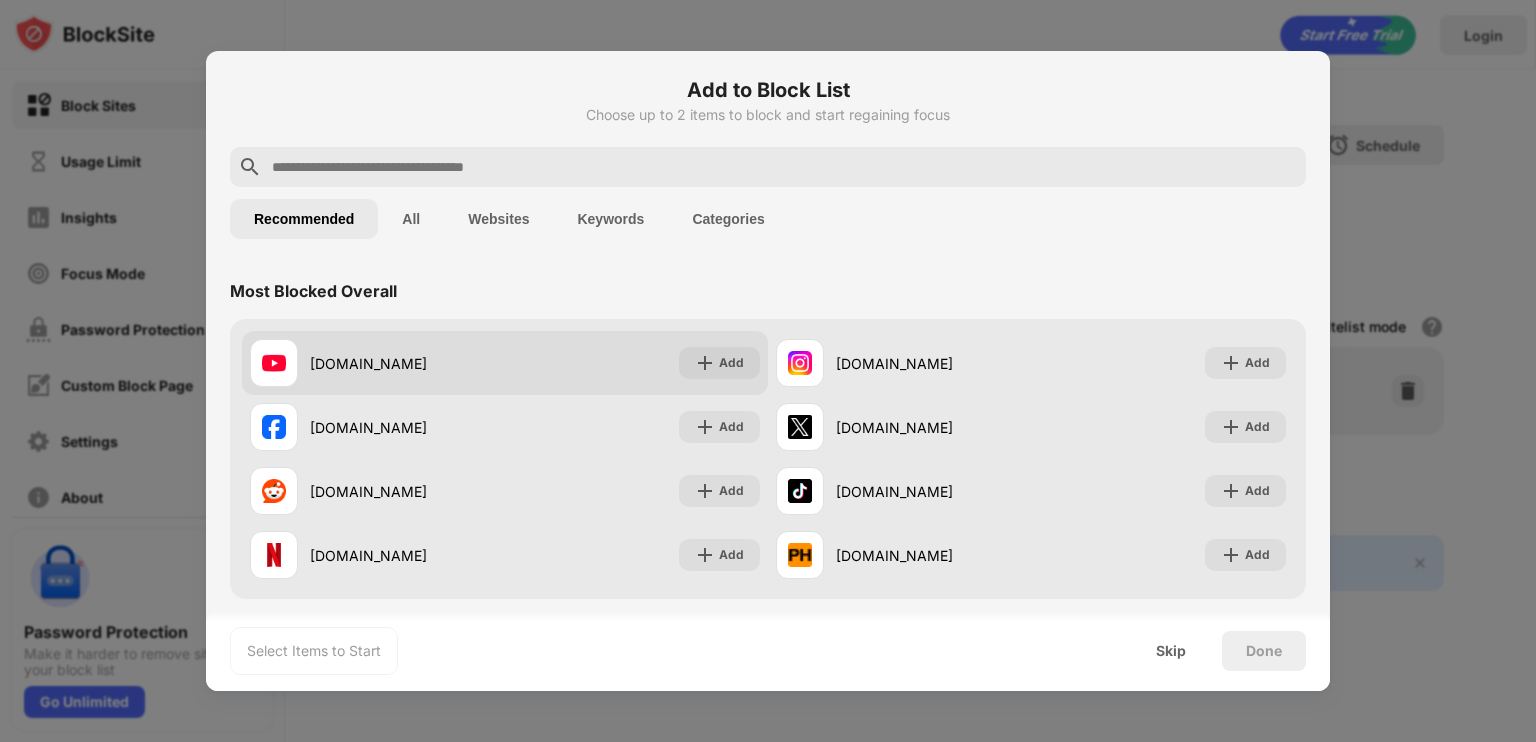 click on "youtube.com Add" at bounding box center [505, 363] 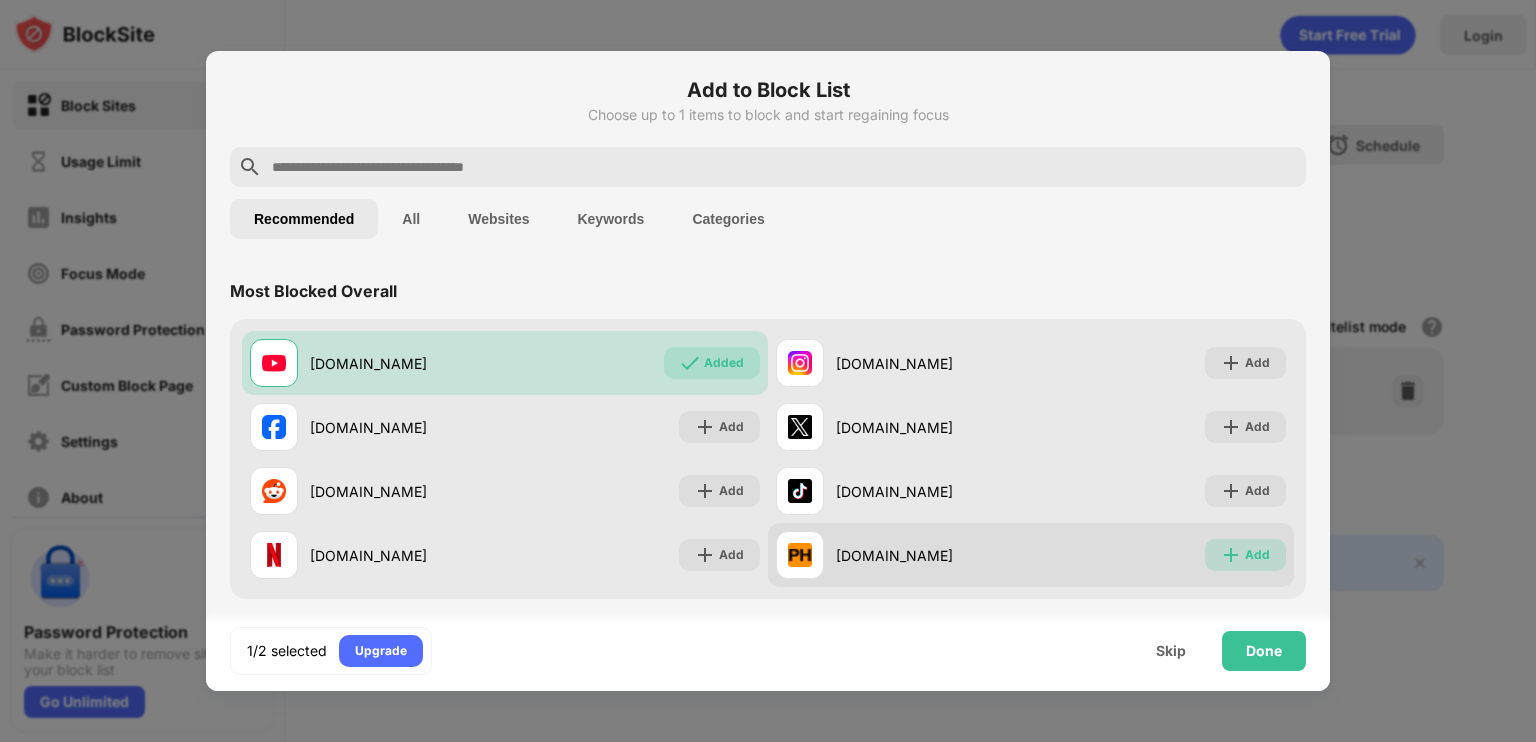 click on "Add" at bounding box center (1245, 555) 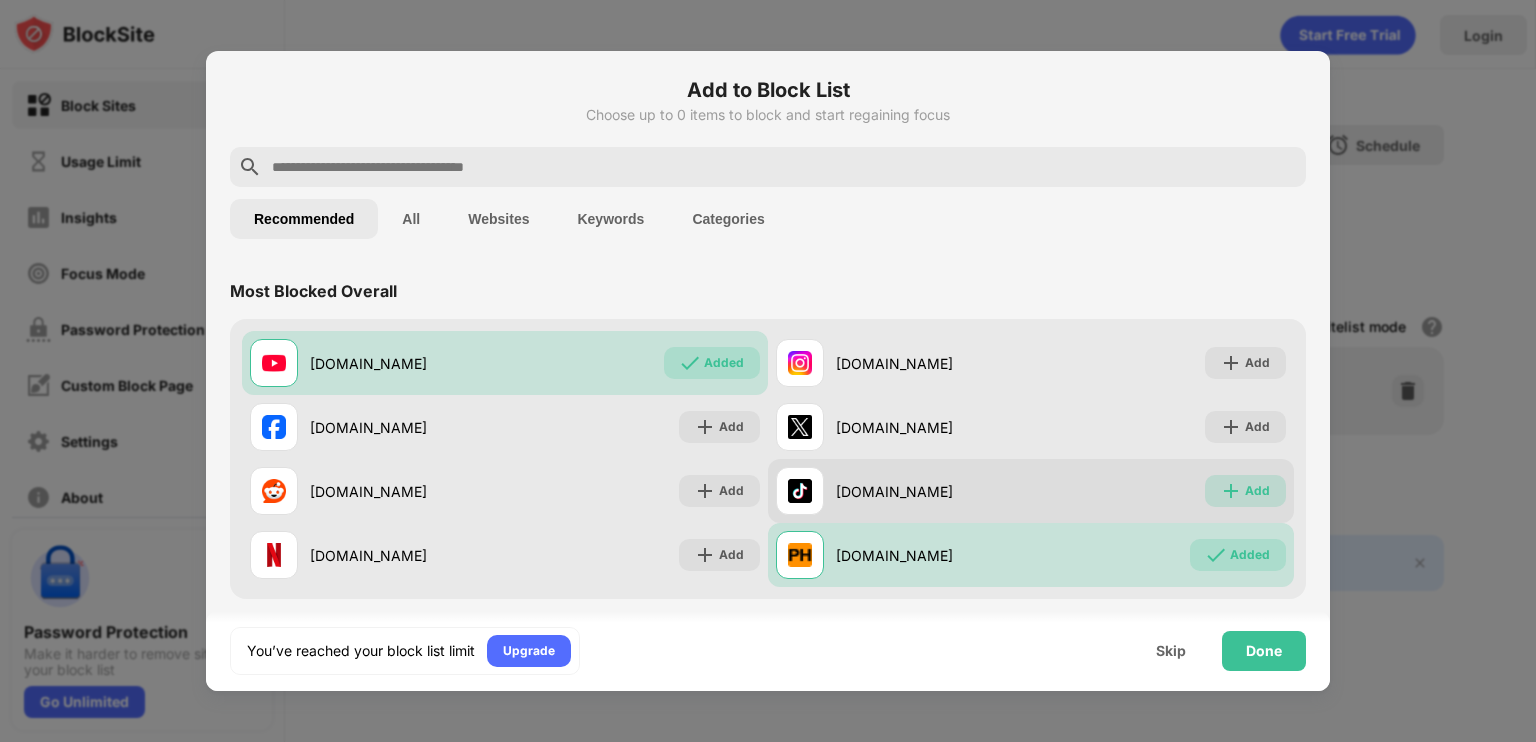 click on "Add" at bounding box center [1257, 491] 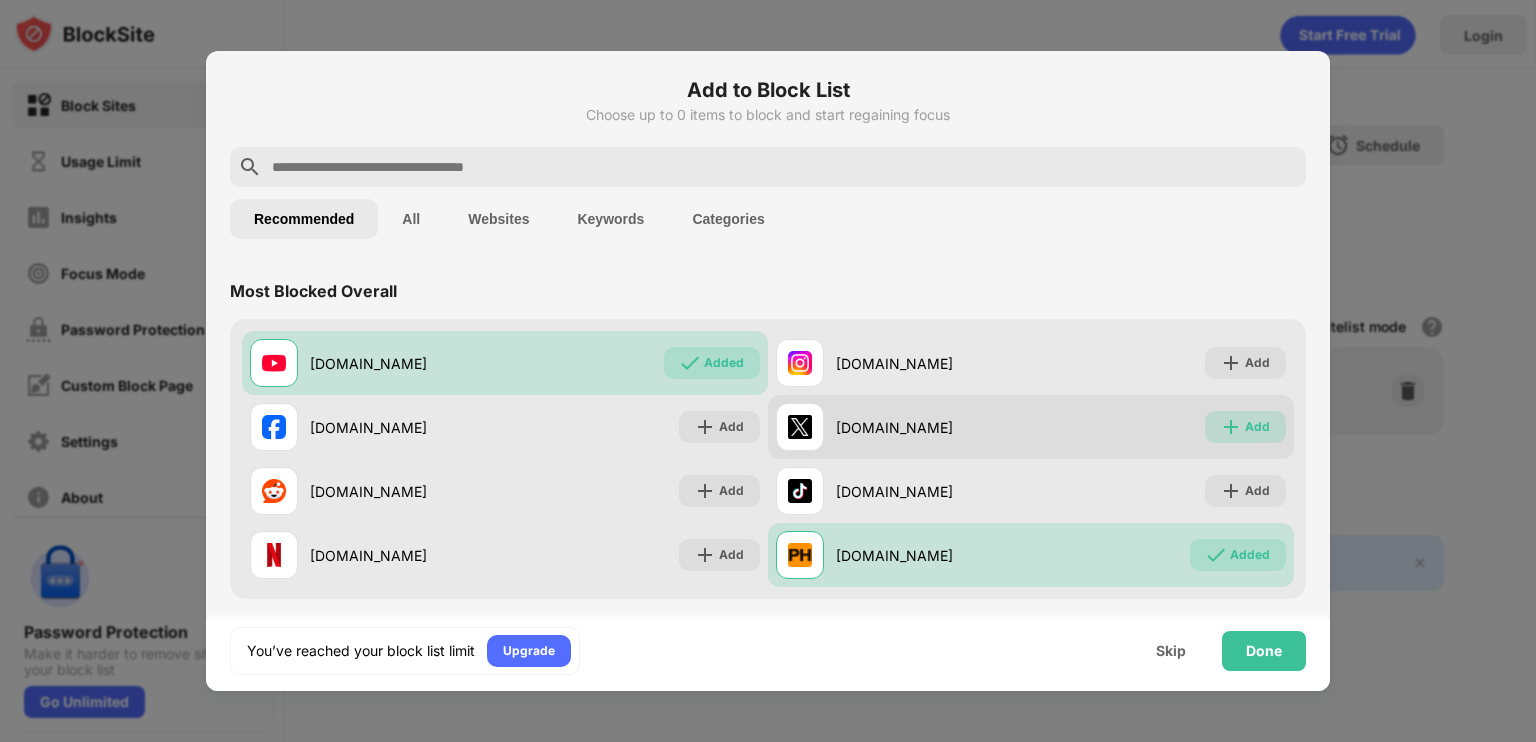 click at bounding box center (1231, 427) 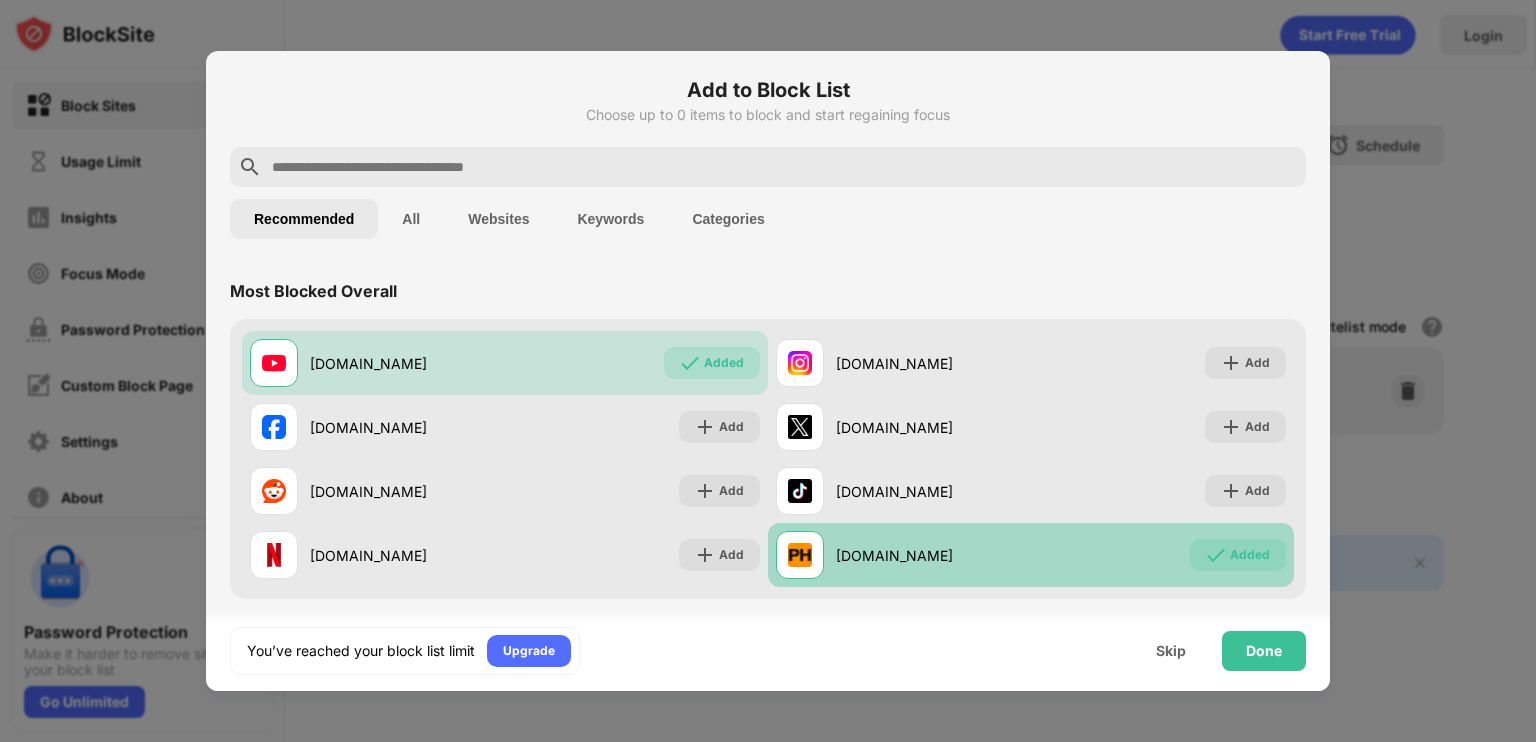 click on "Added" at bounding box center [1250, 555] 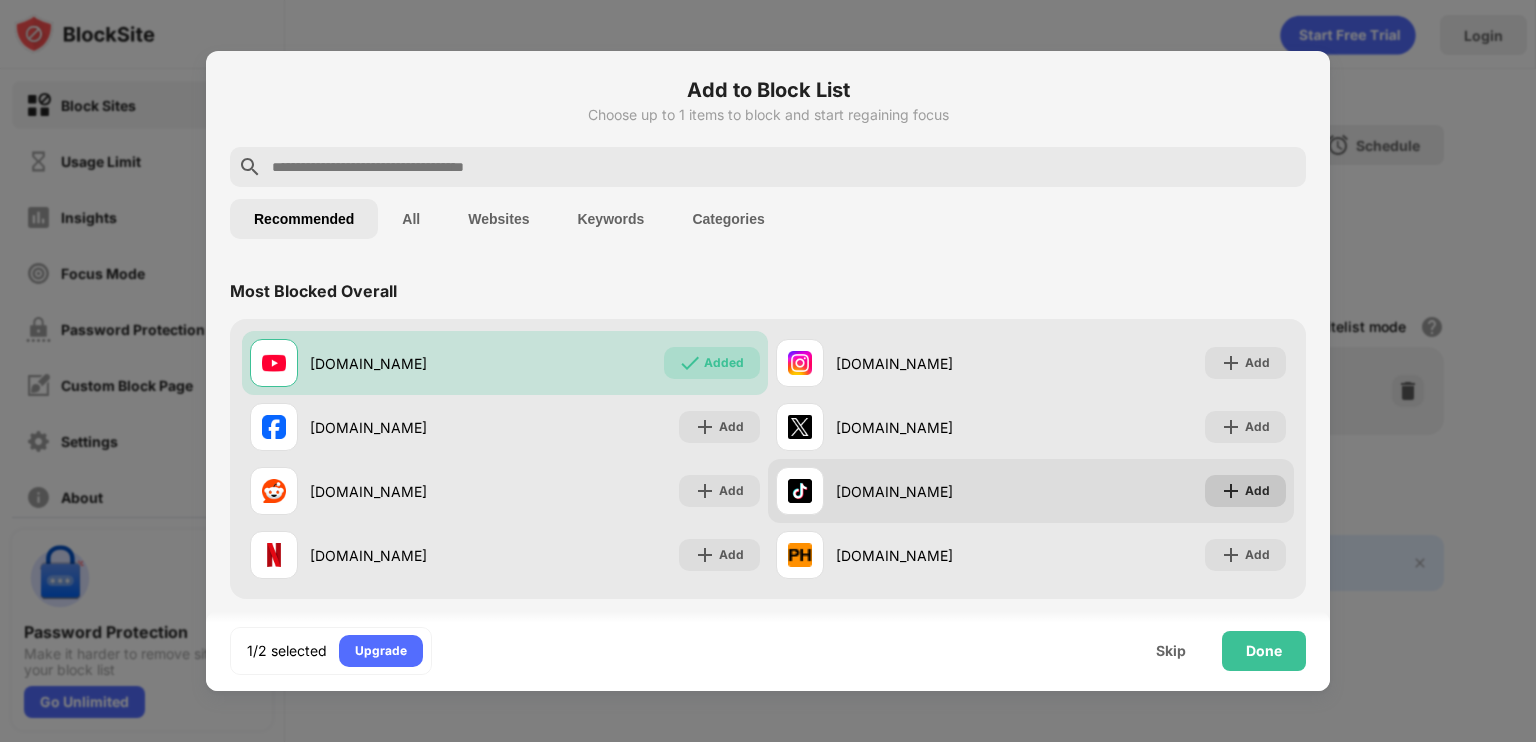 click on "Add" at bounding box center [1245, 491] 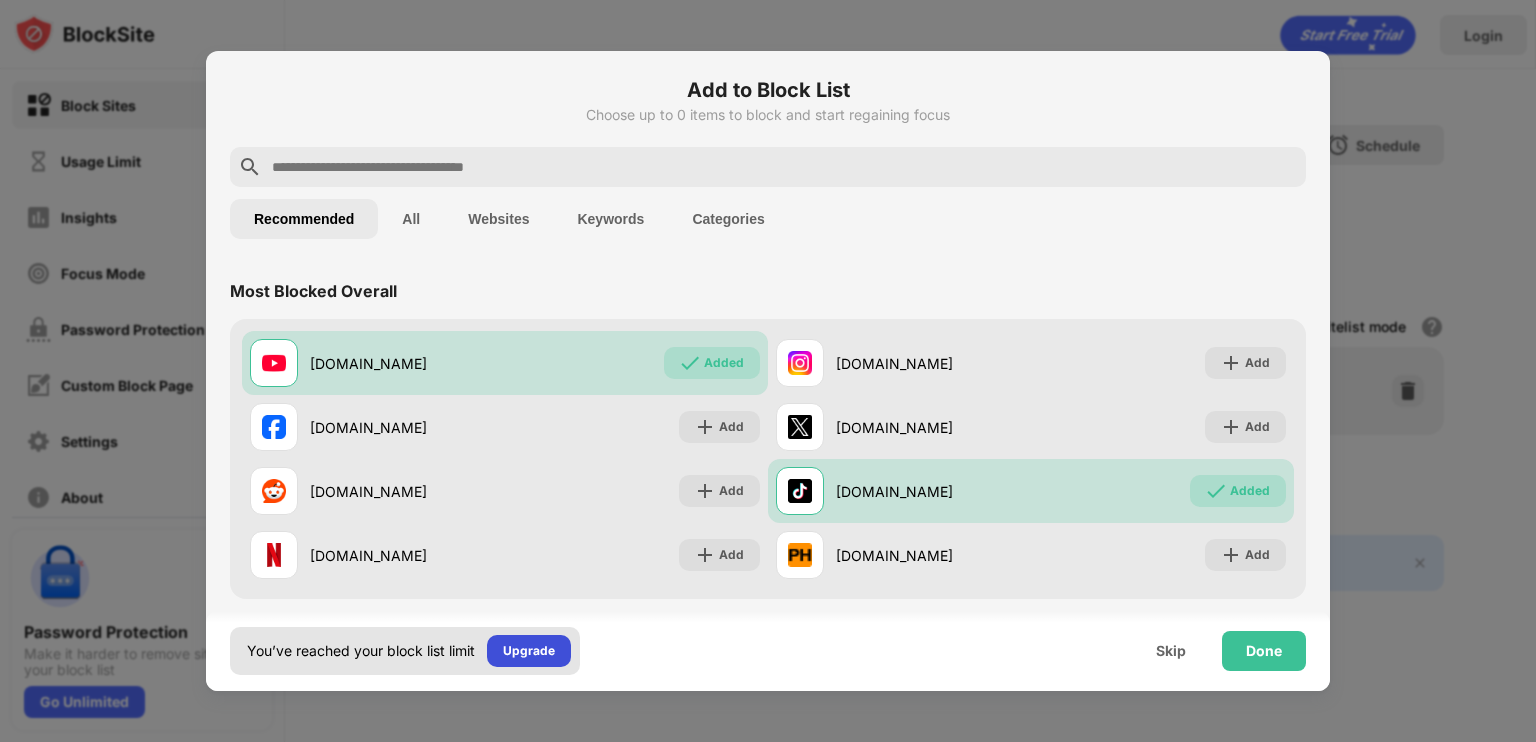 click on "Upgrade" at bounding box center (529, 651) 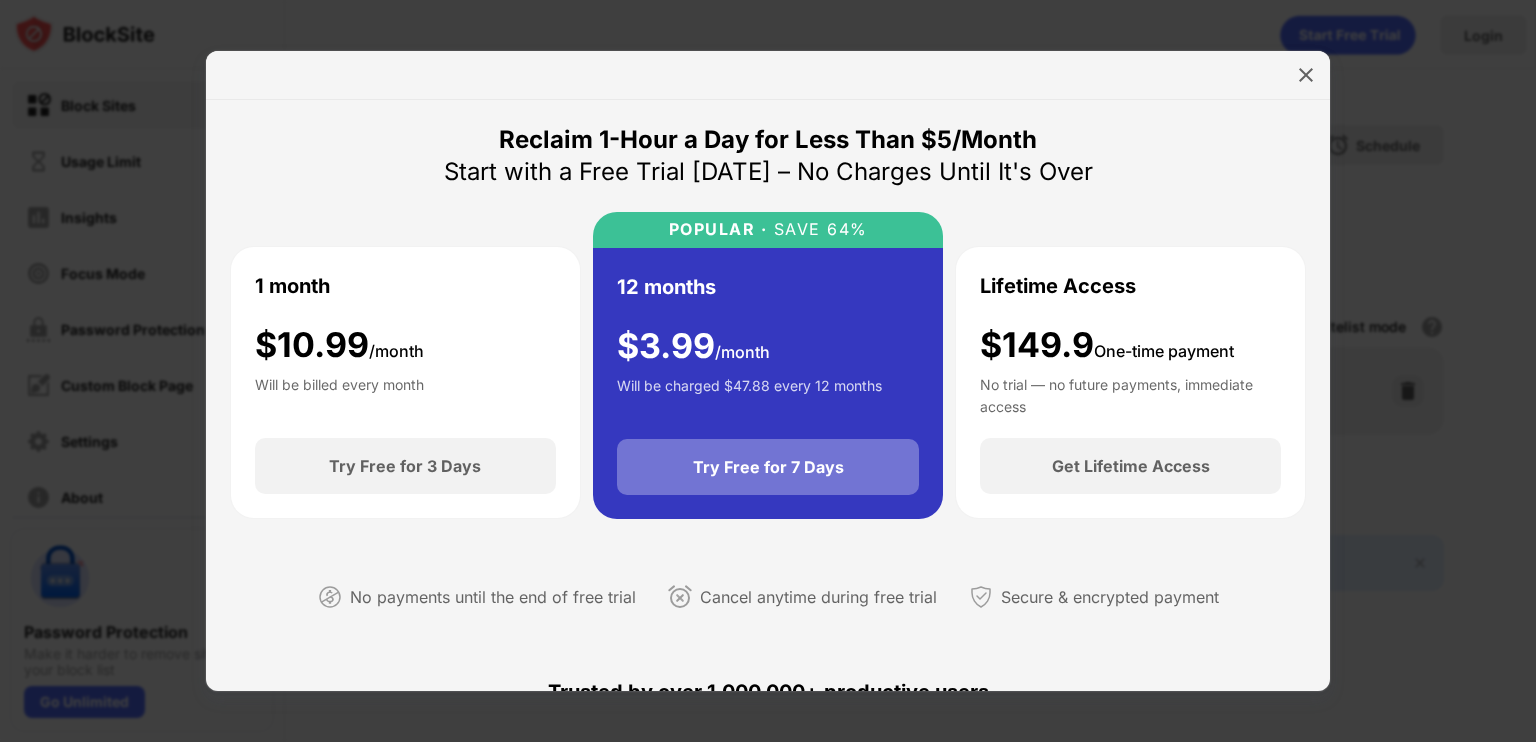 click on "Try Free for 7 Days" at bounding box center (768, 467) 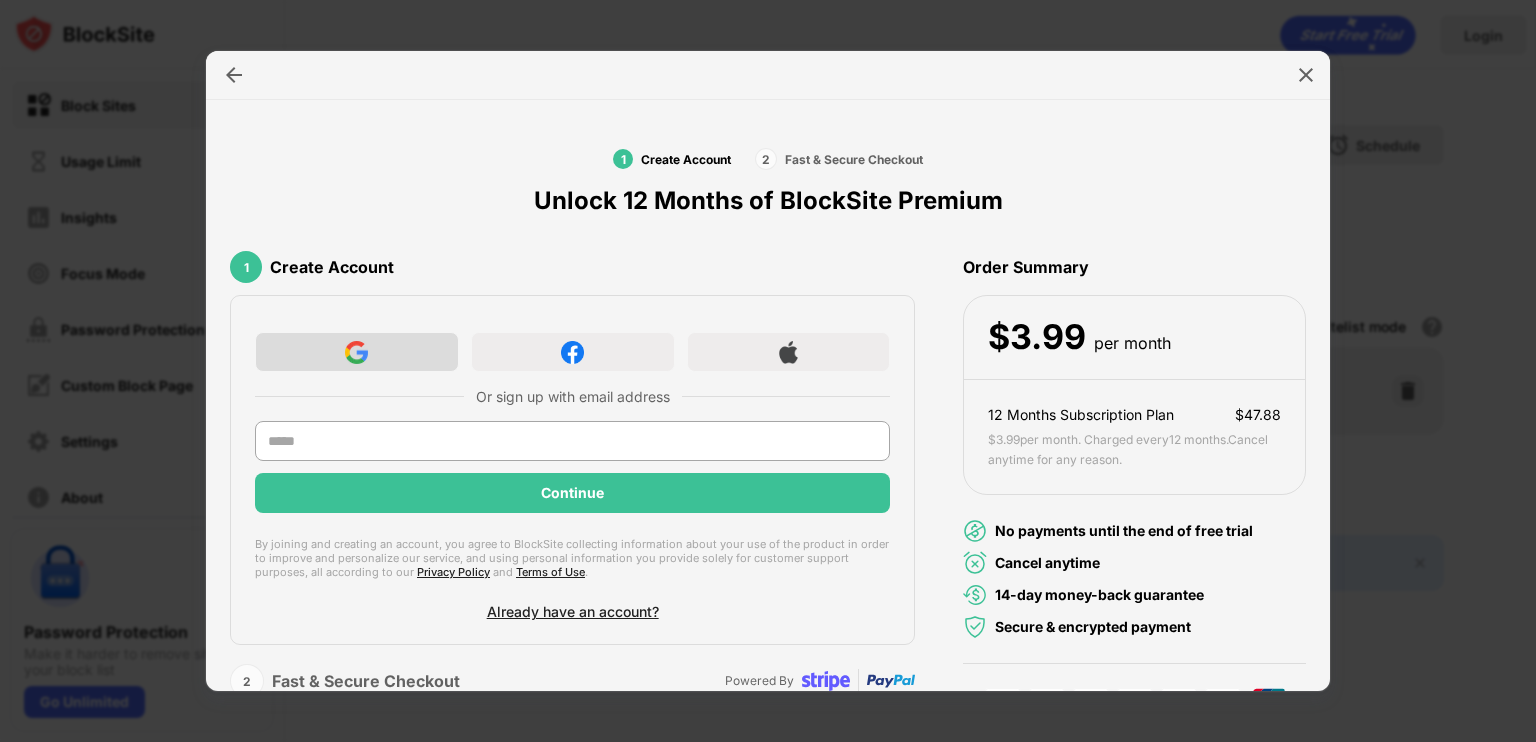click at bounding box center (357, 352) 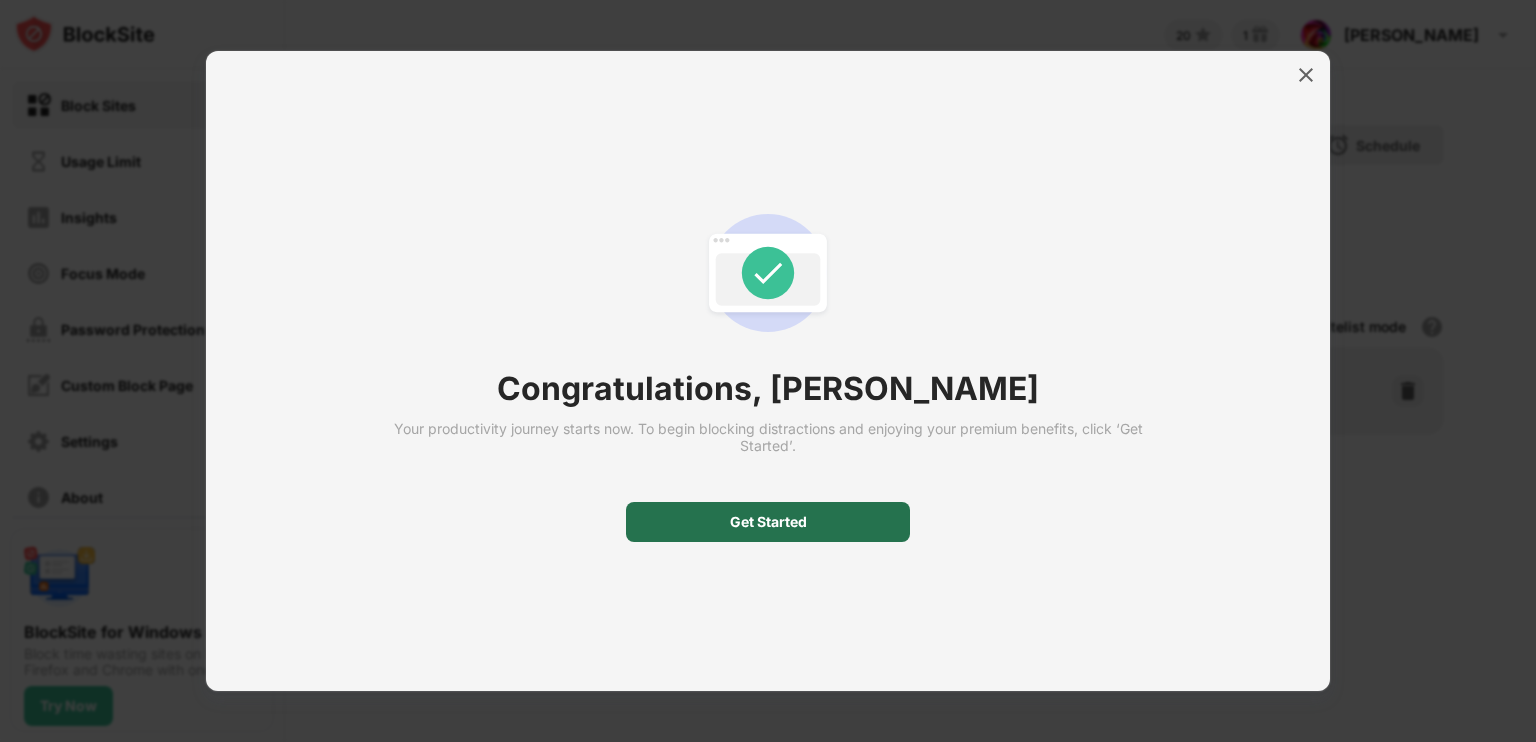 click on "Get Started" at bounding box center (768, 522) 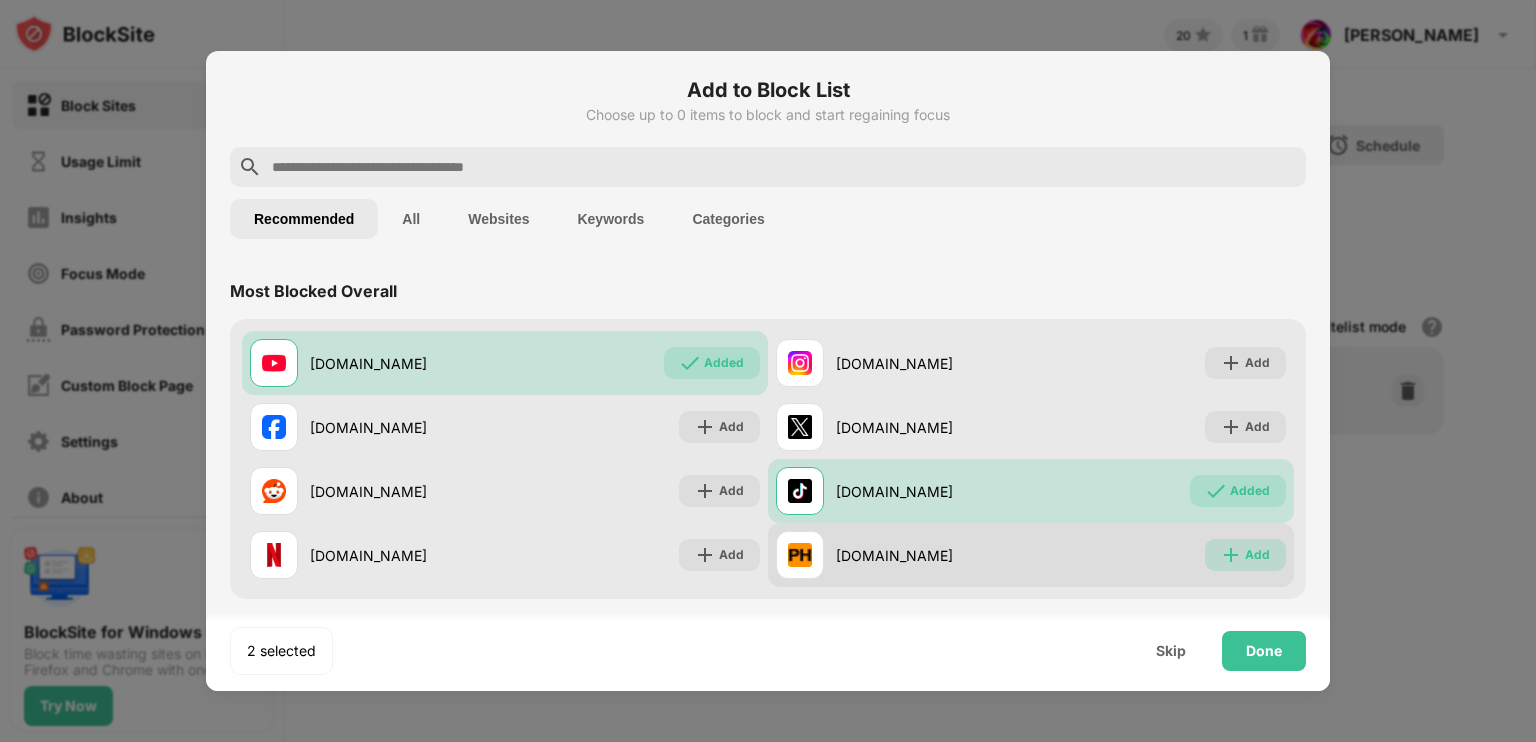 click at bounding box center [1231, 555] 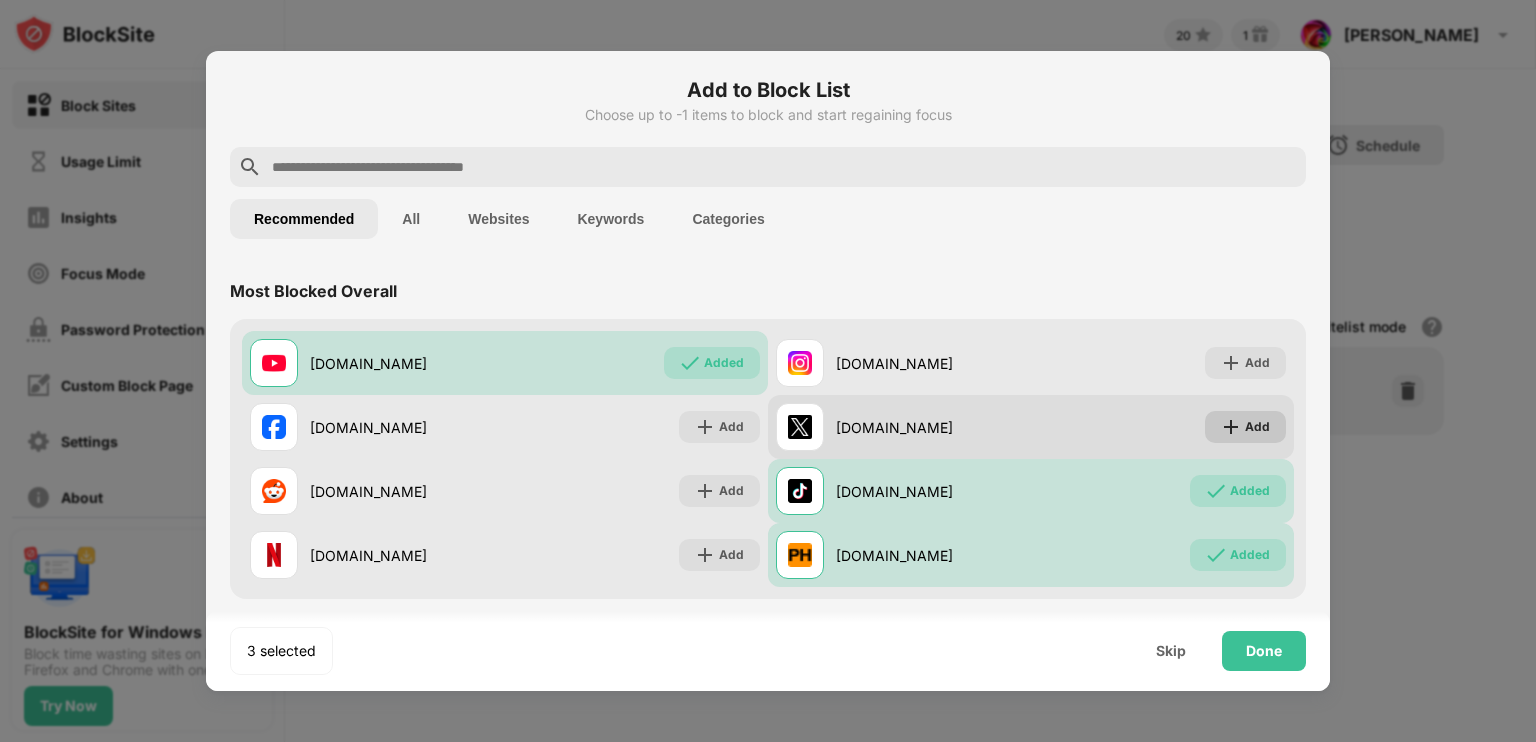 click on "Add" at bounding box center [1245, 427] 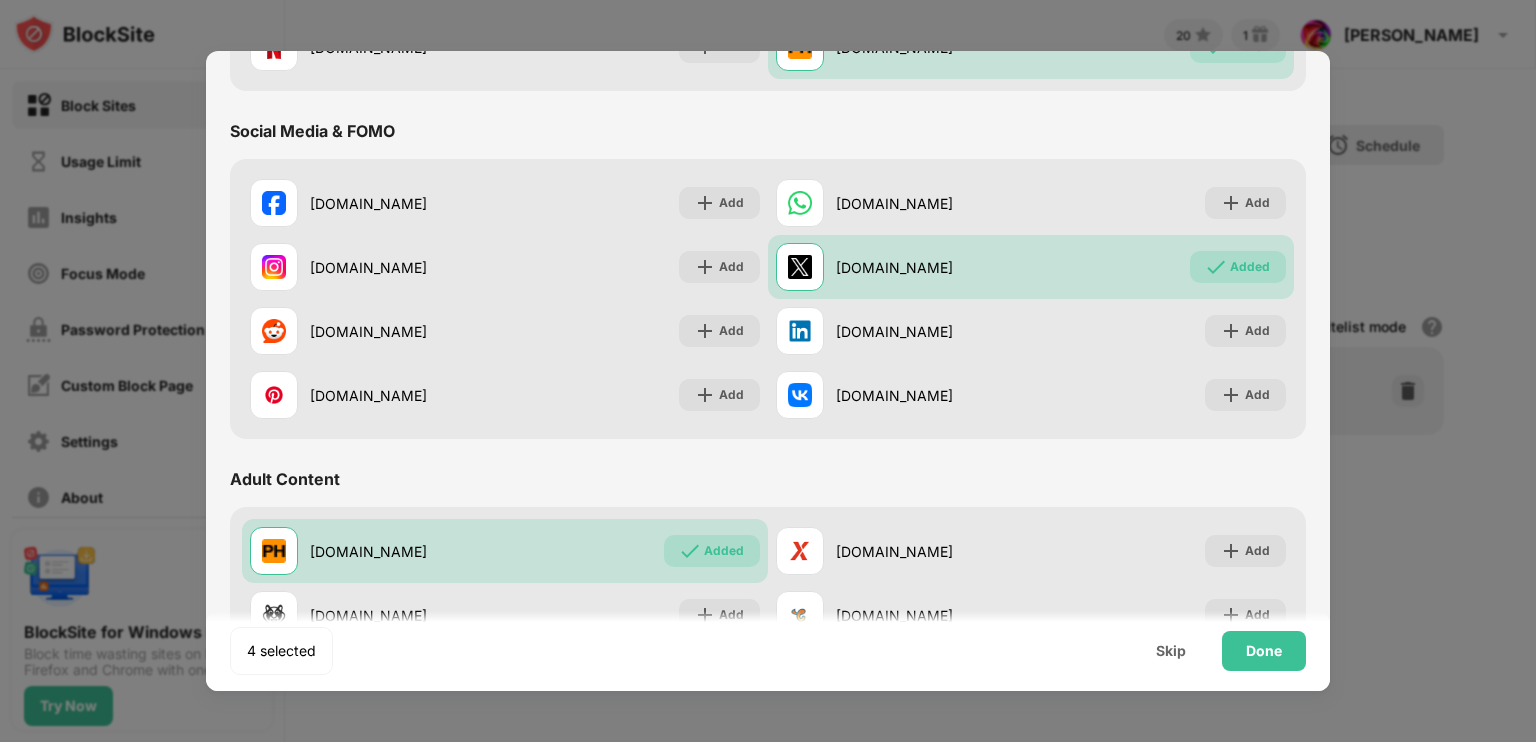 scroll, scrollTop: 509, scrollLeft: 0, axis: vertical 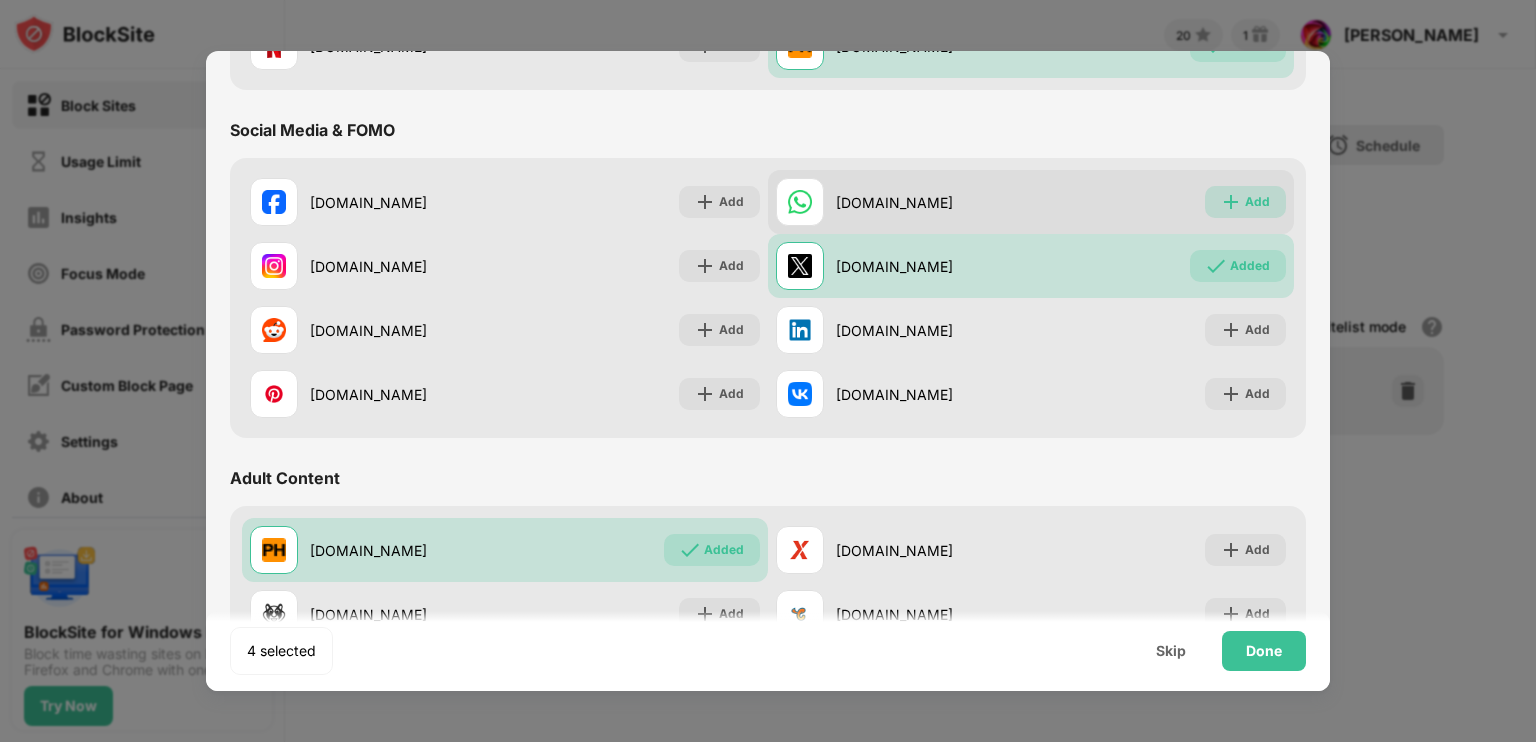 click at bounding box center [1231, 202] 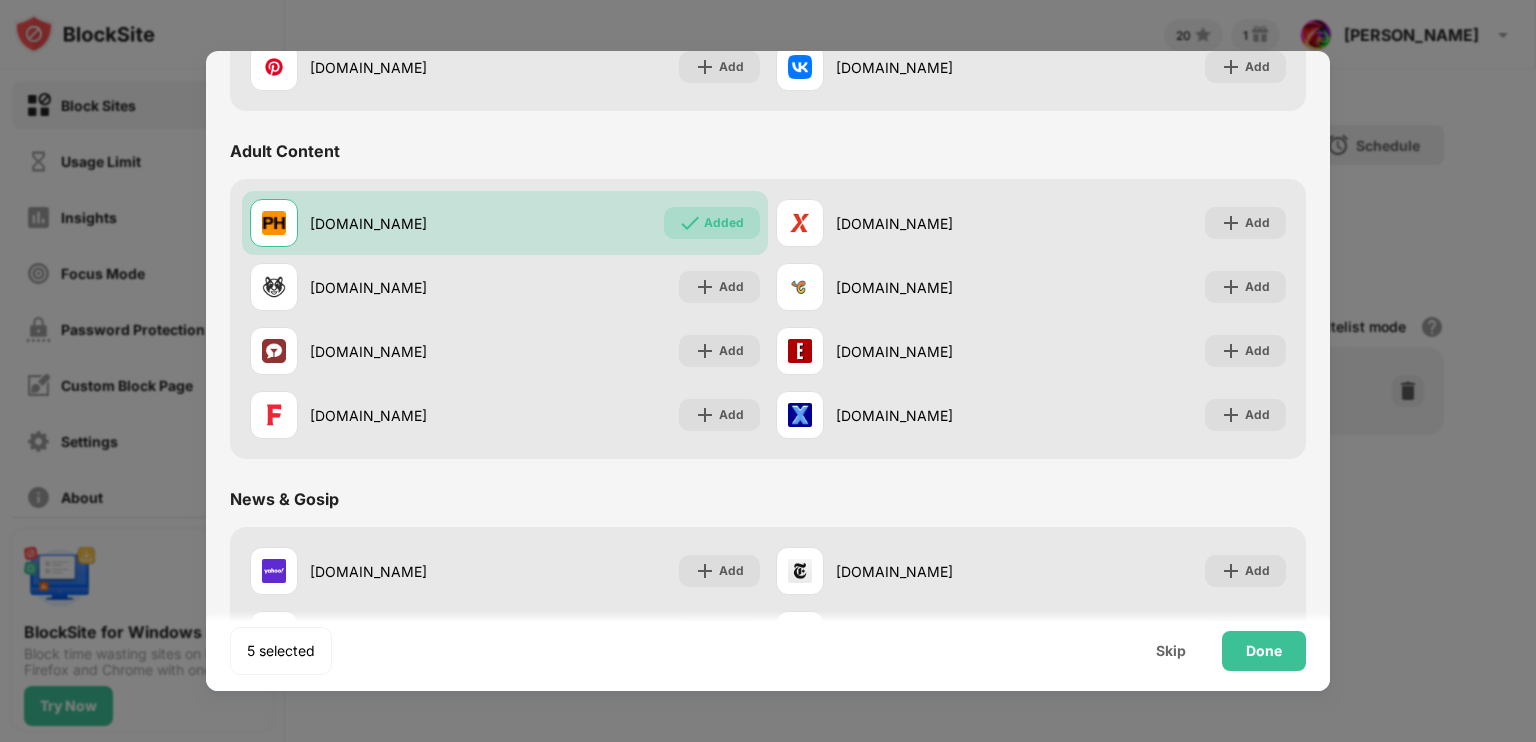 scroll, scrollTop: 839, scrollLeft: 0, axis: vertical 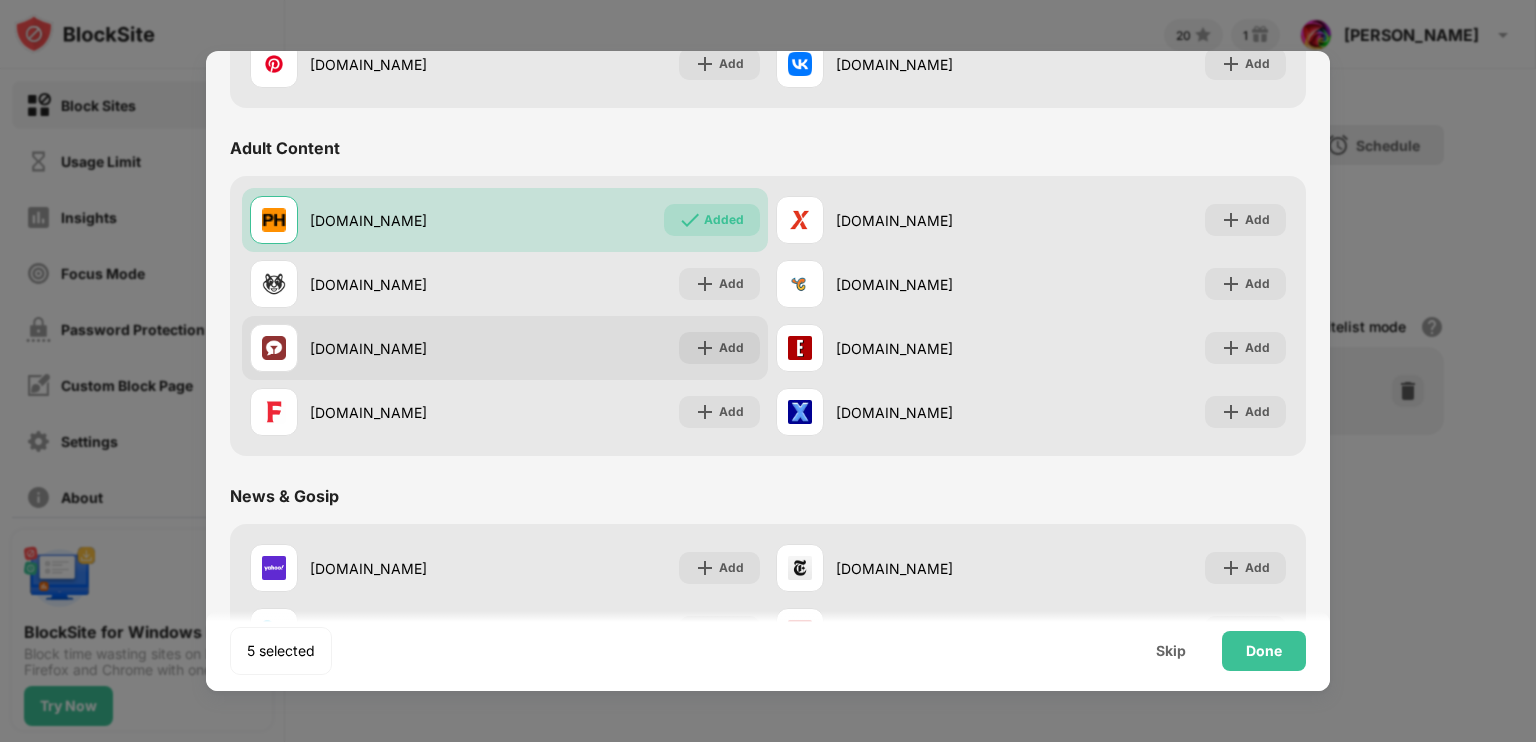 drag, startPoint x: 714, startPoint y: 283, endPoint x: 713, endPoint y: 341, distance: 58.00862 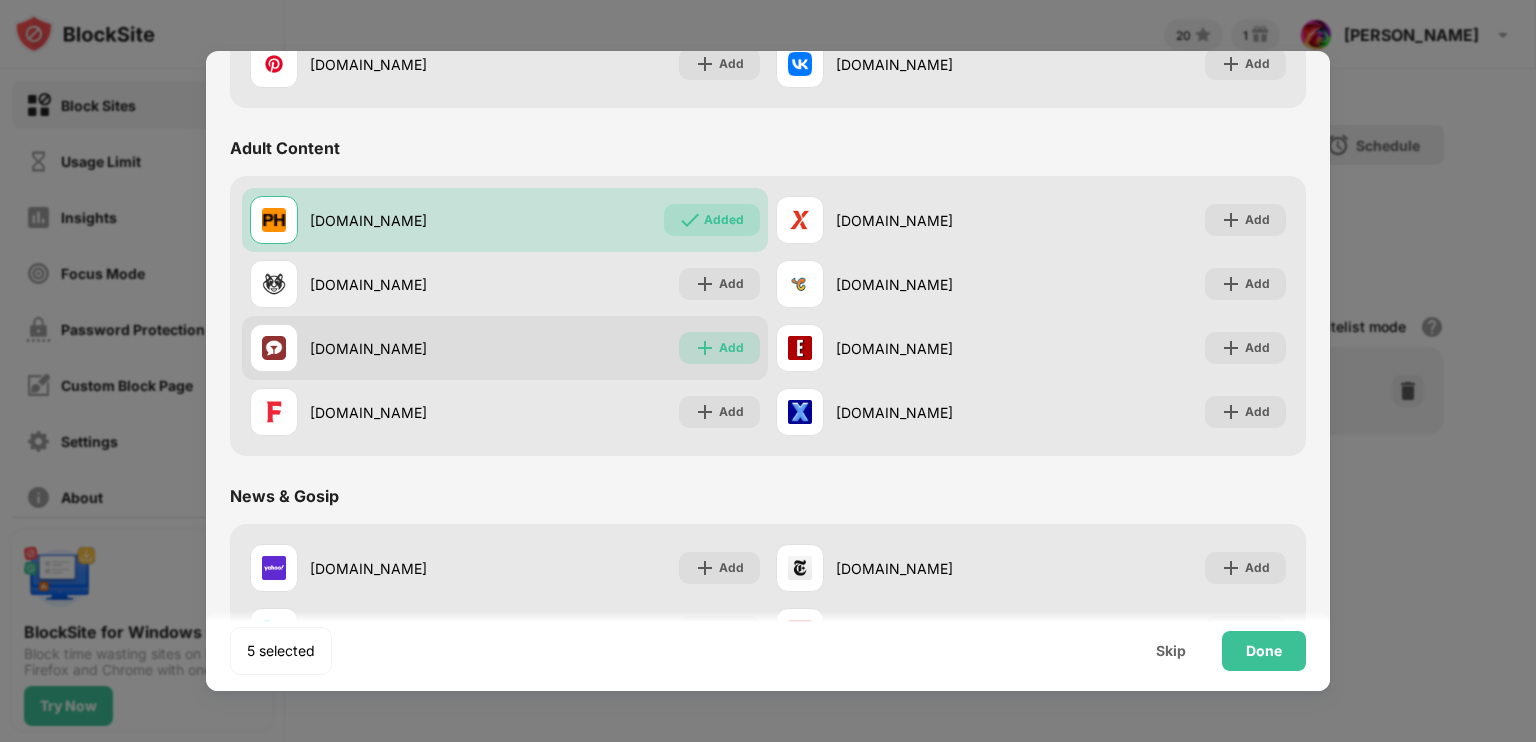 click on "Add" at bounding box center [731, 348] 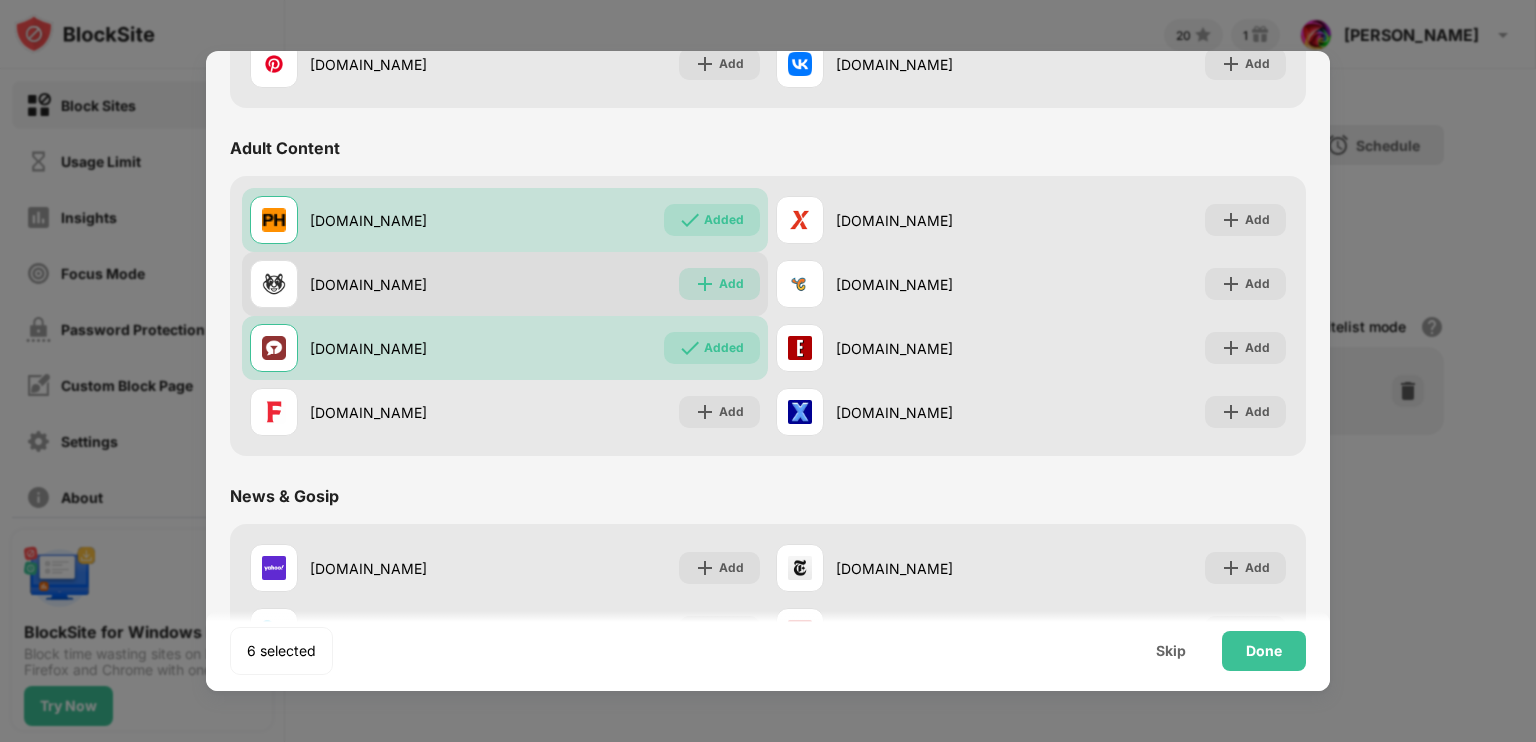 click on "Add" at bounding box center [719, 284] 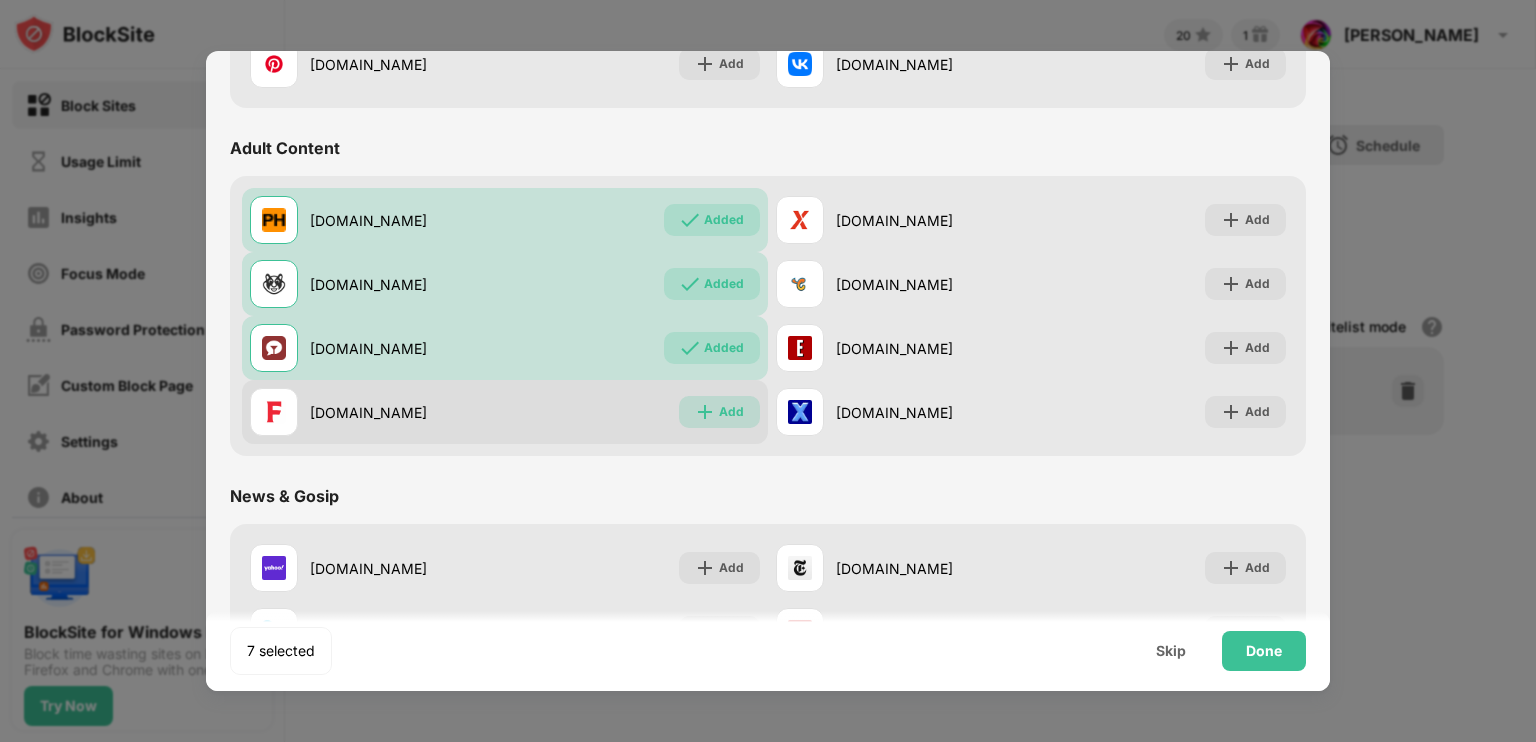 click on "Add" at bounding box center [731, 412] 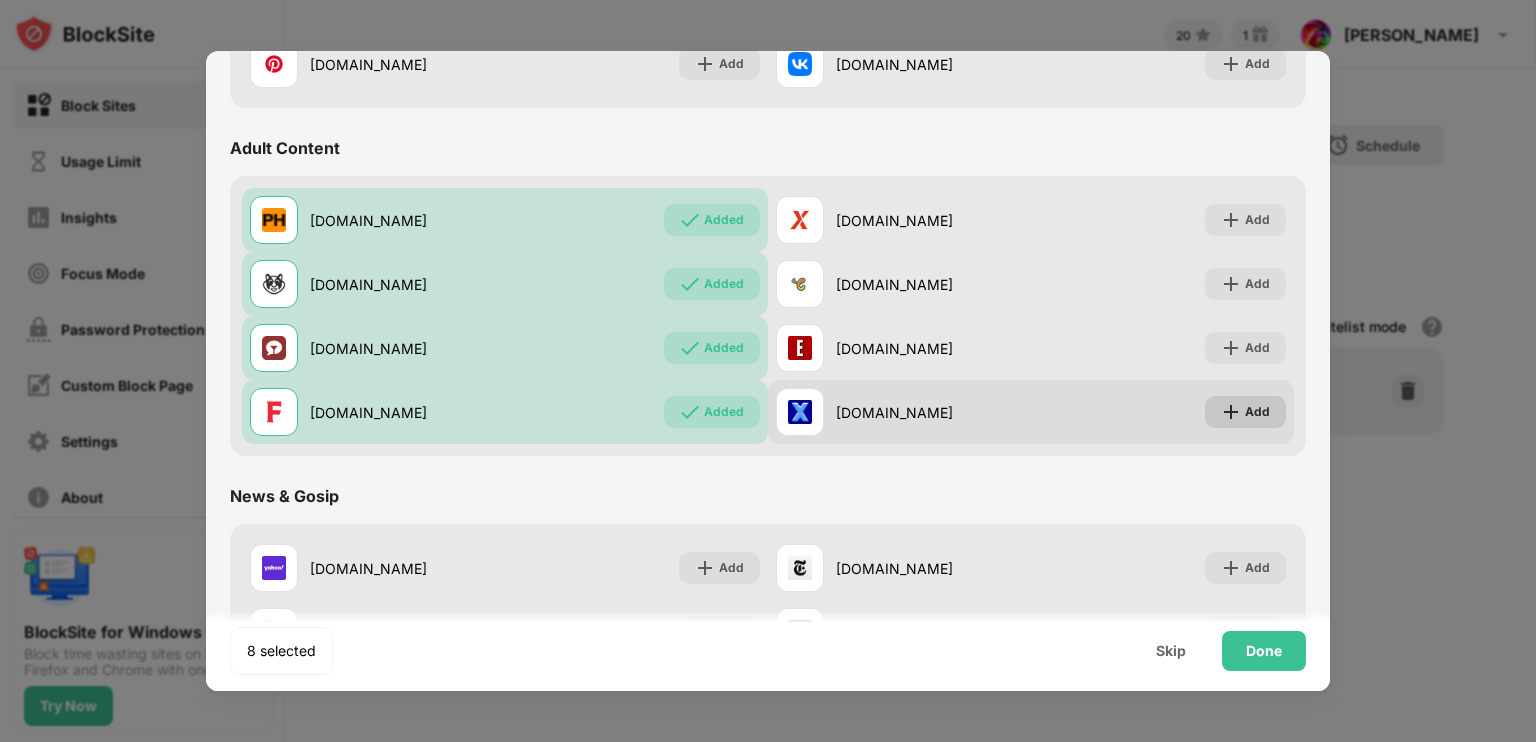 click on "Add" at bounding box center (1257, 412) 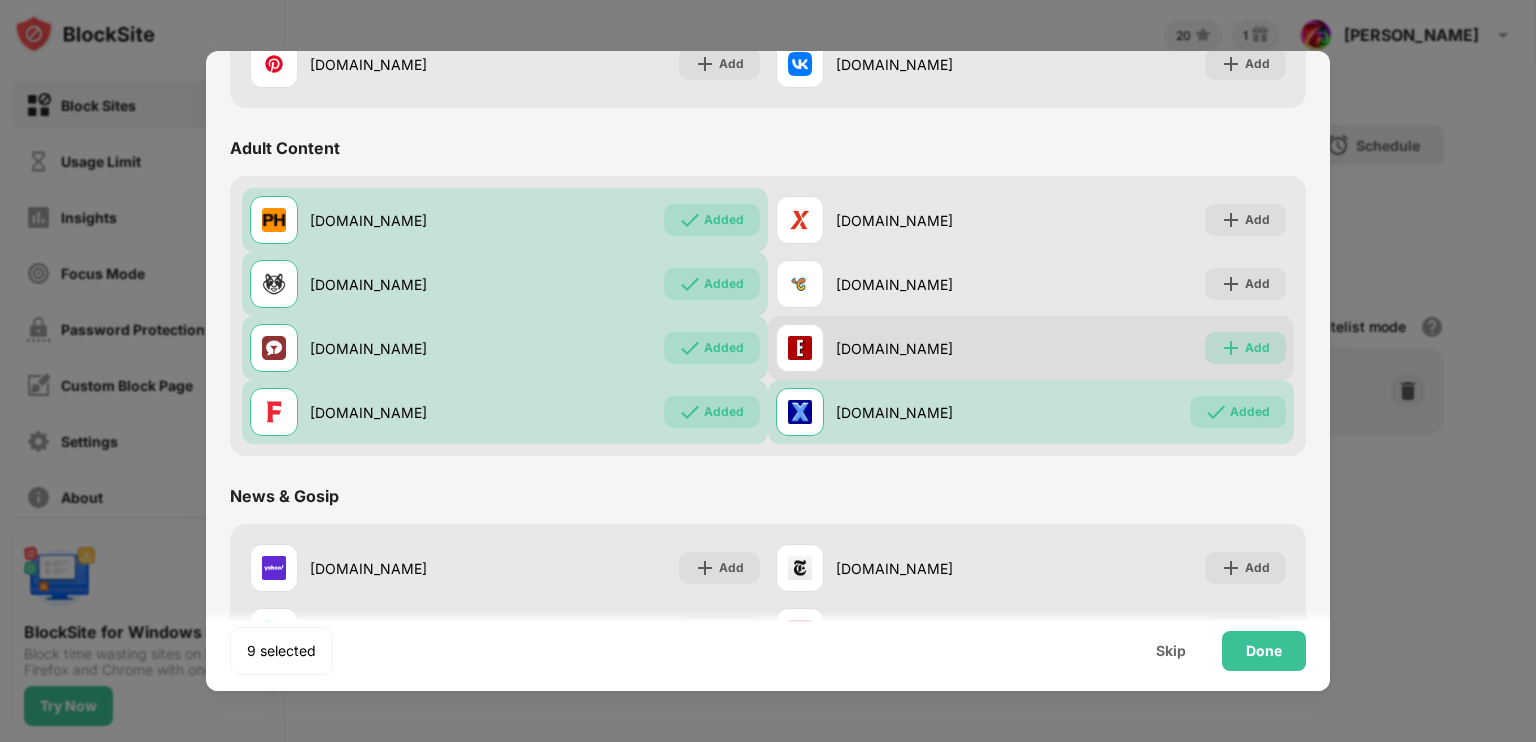 click on "Add" at bounding box center [1257, 348] 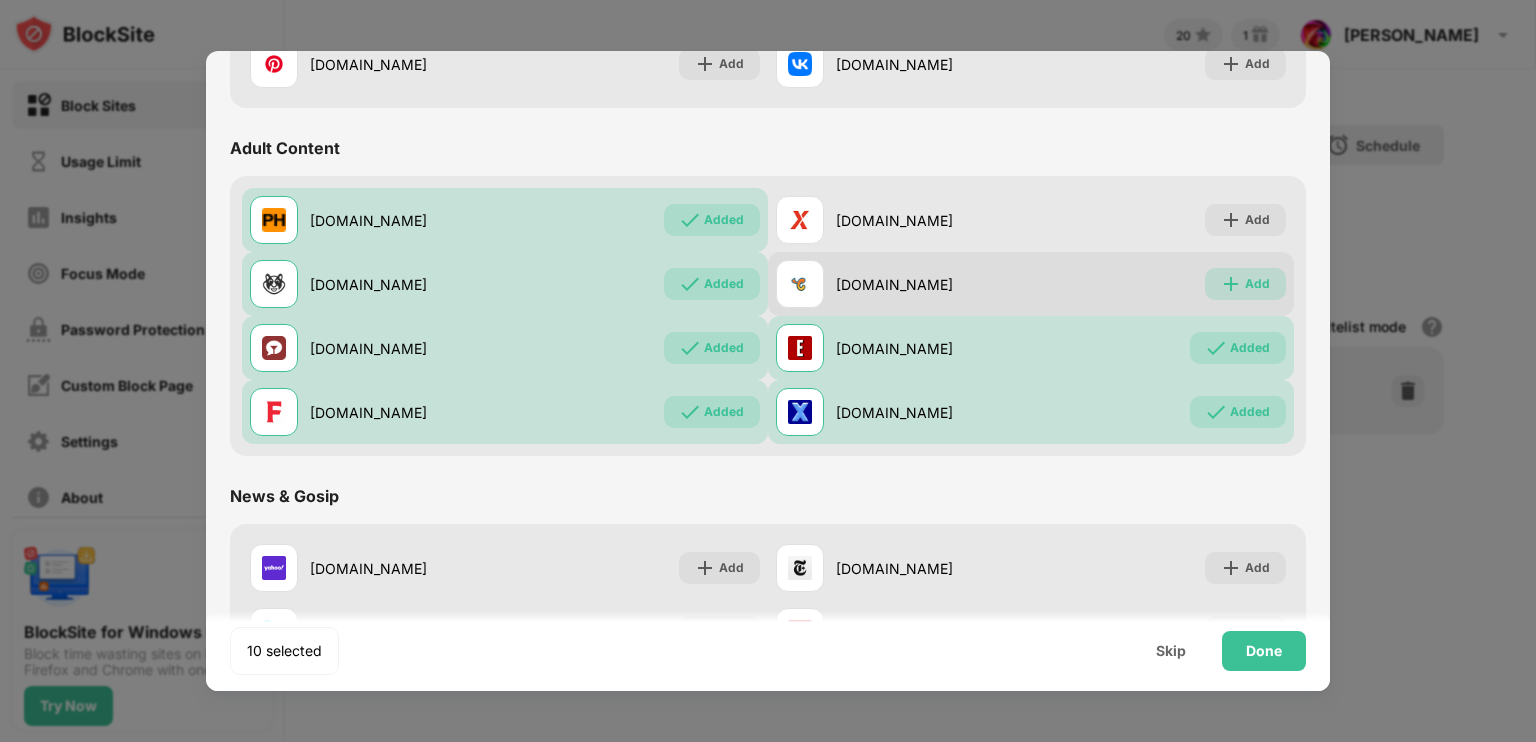 click at bounding box center [1231, 284] 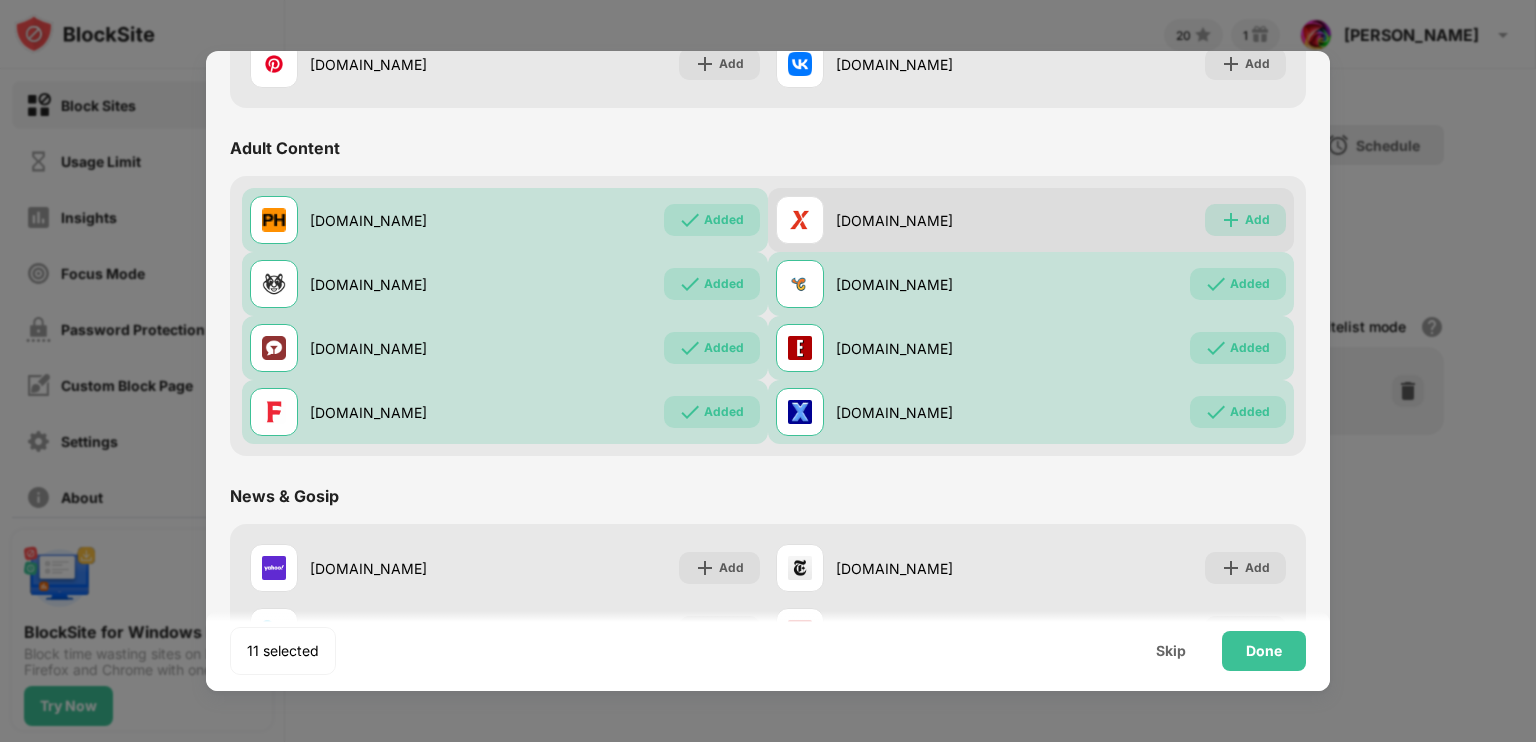 click at bounding box center (1231, 220) 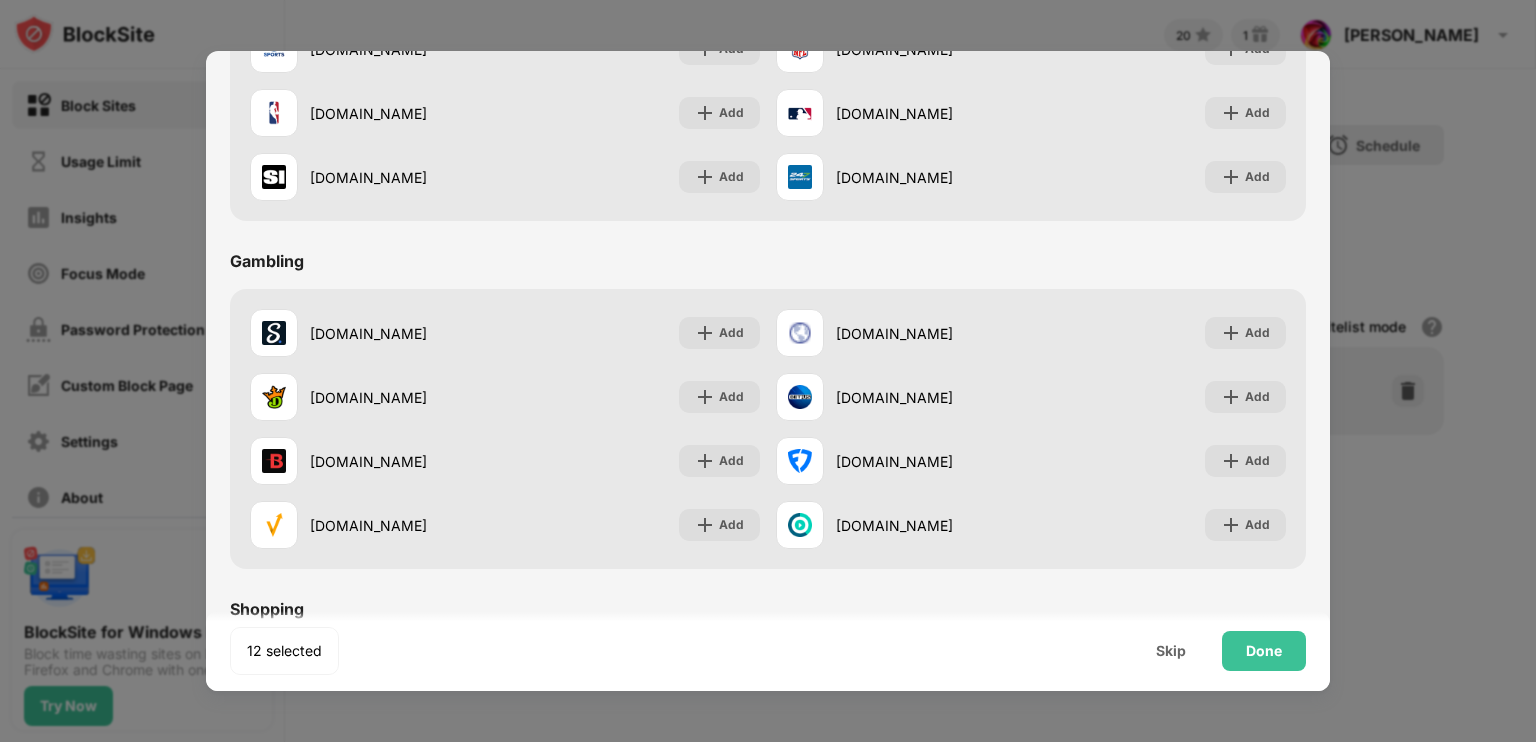 scroll, scrollTop: 1775, scrollLeft: 0, axis: vertical 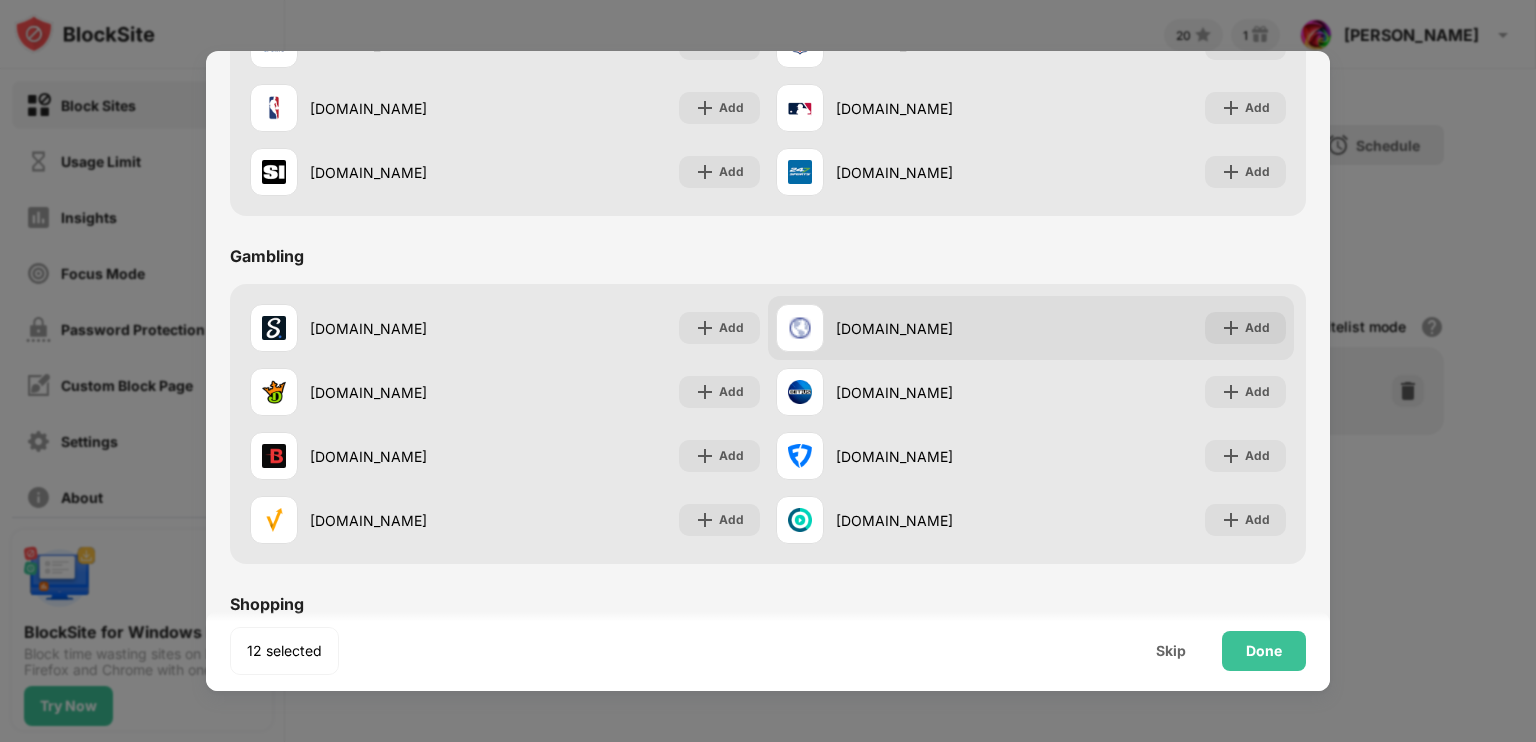 click on "Add" at bounding box center (1245, 328) 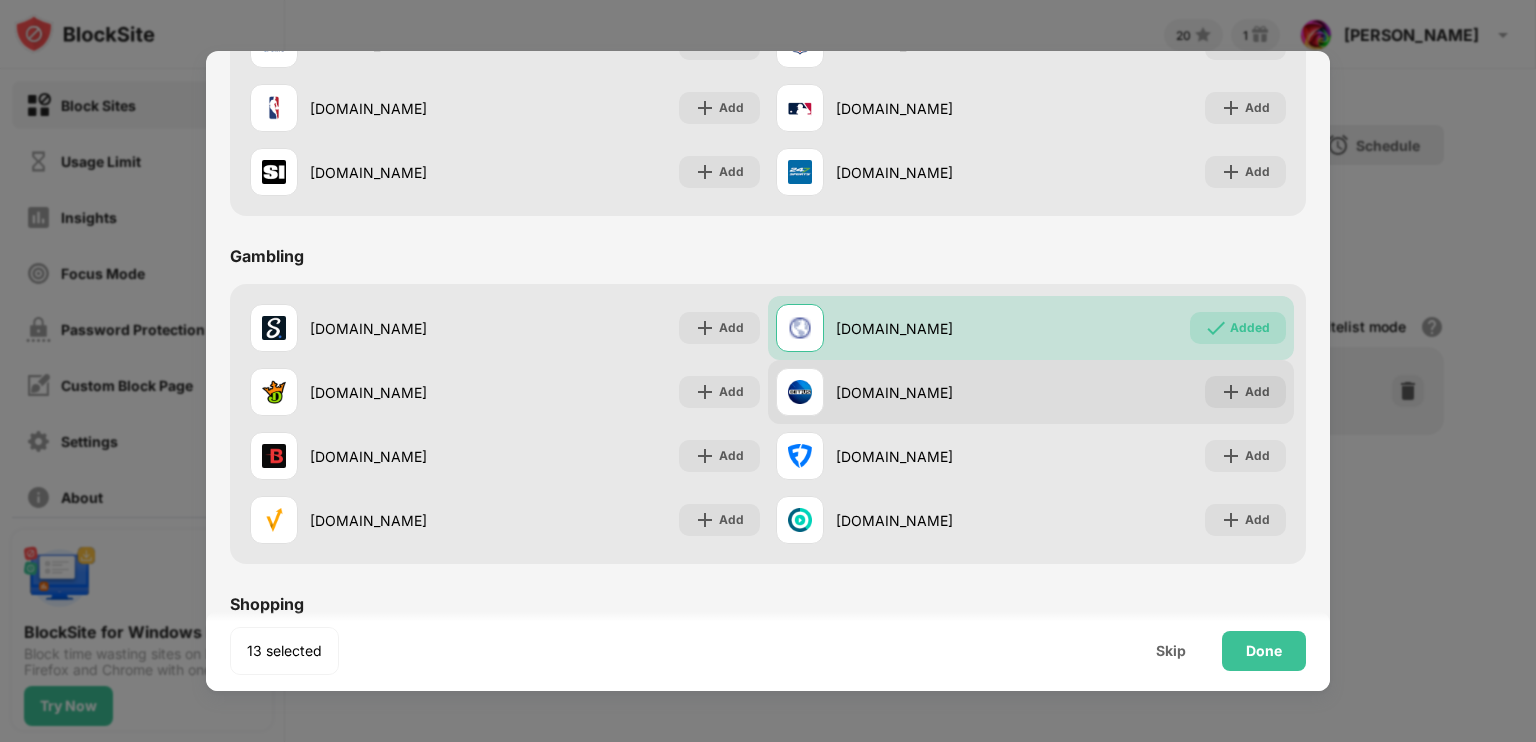 click on "Add" at bounding box center (1245, 392) 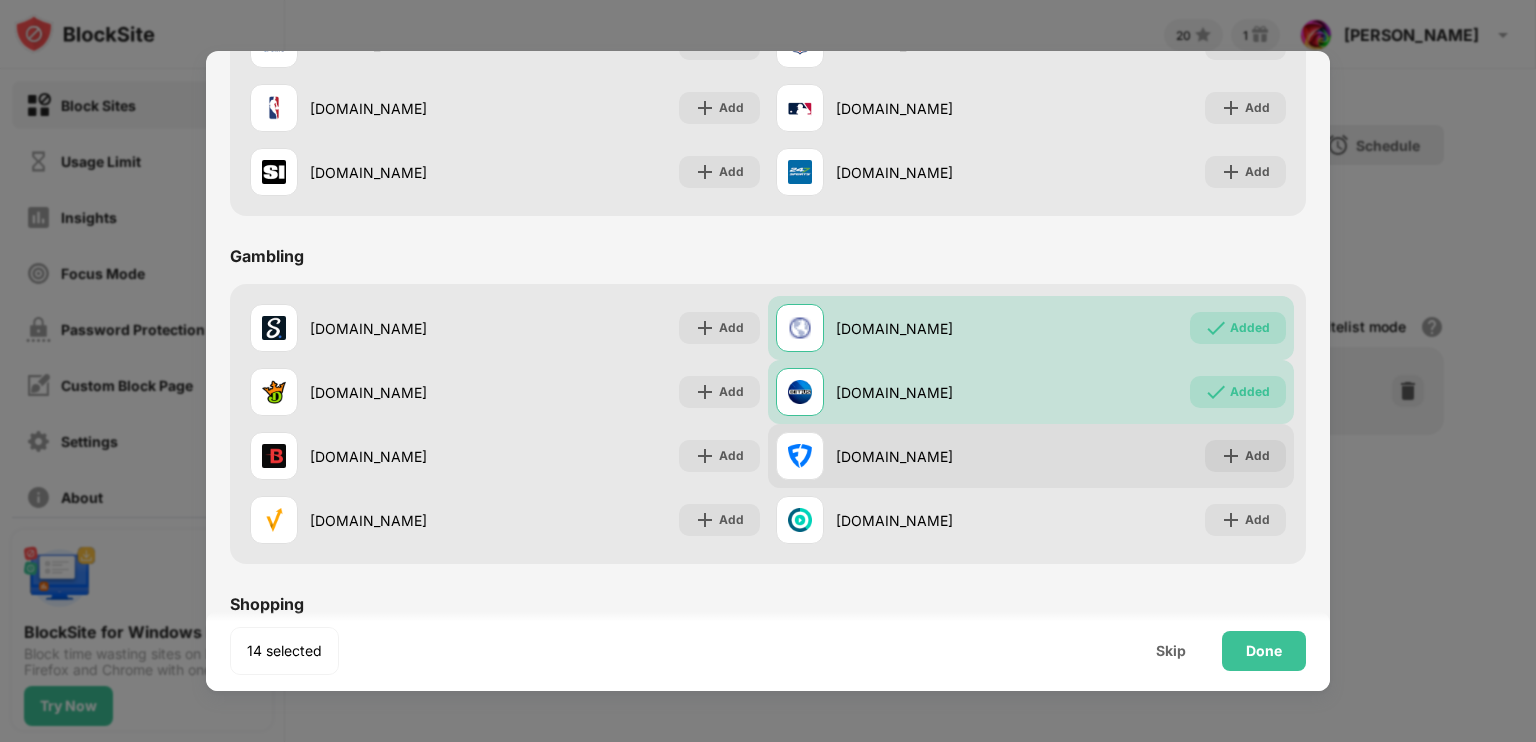 click on "Add" at bounding box center [1245, 456] 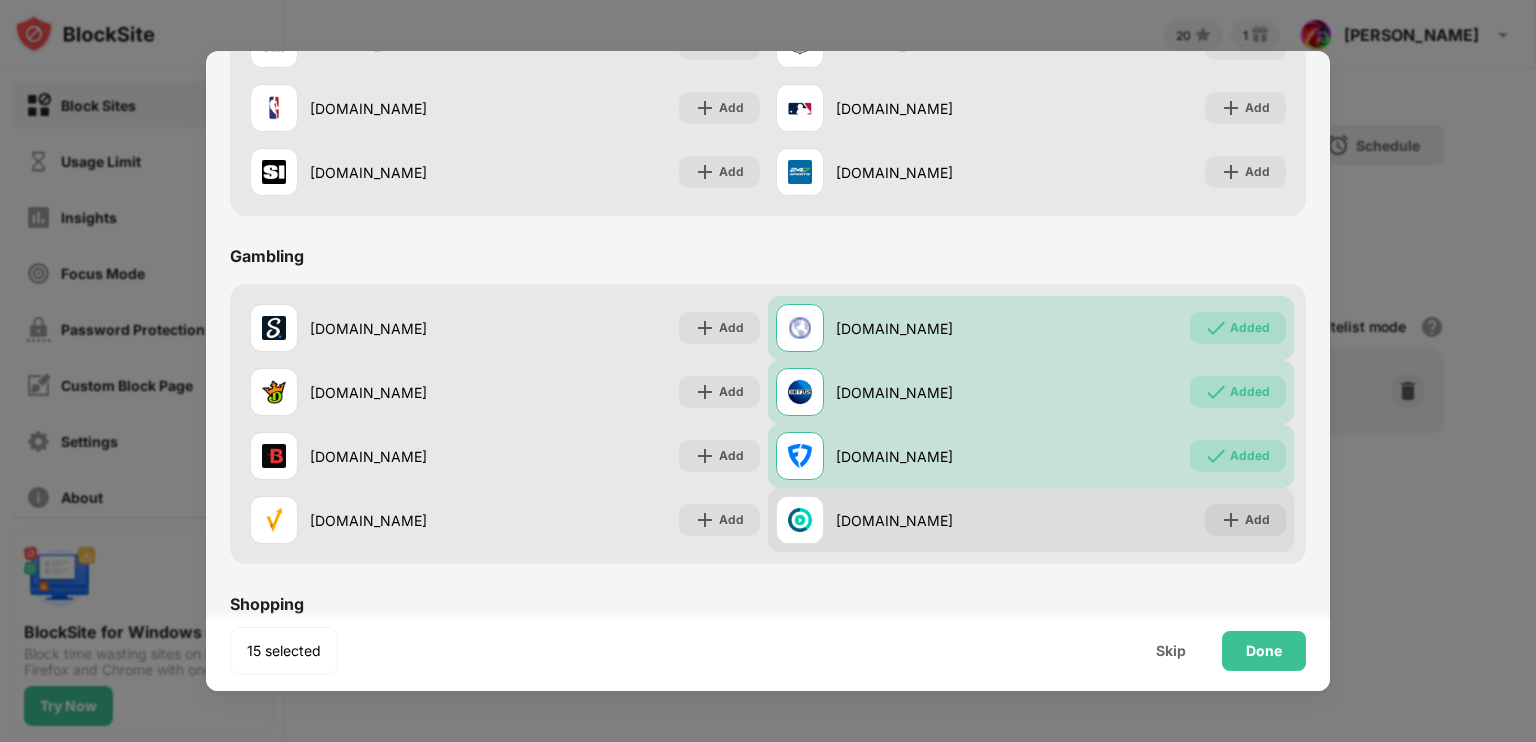 click on "Add" at bounding box center (1257, 520) 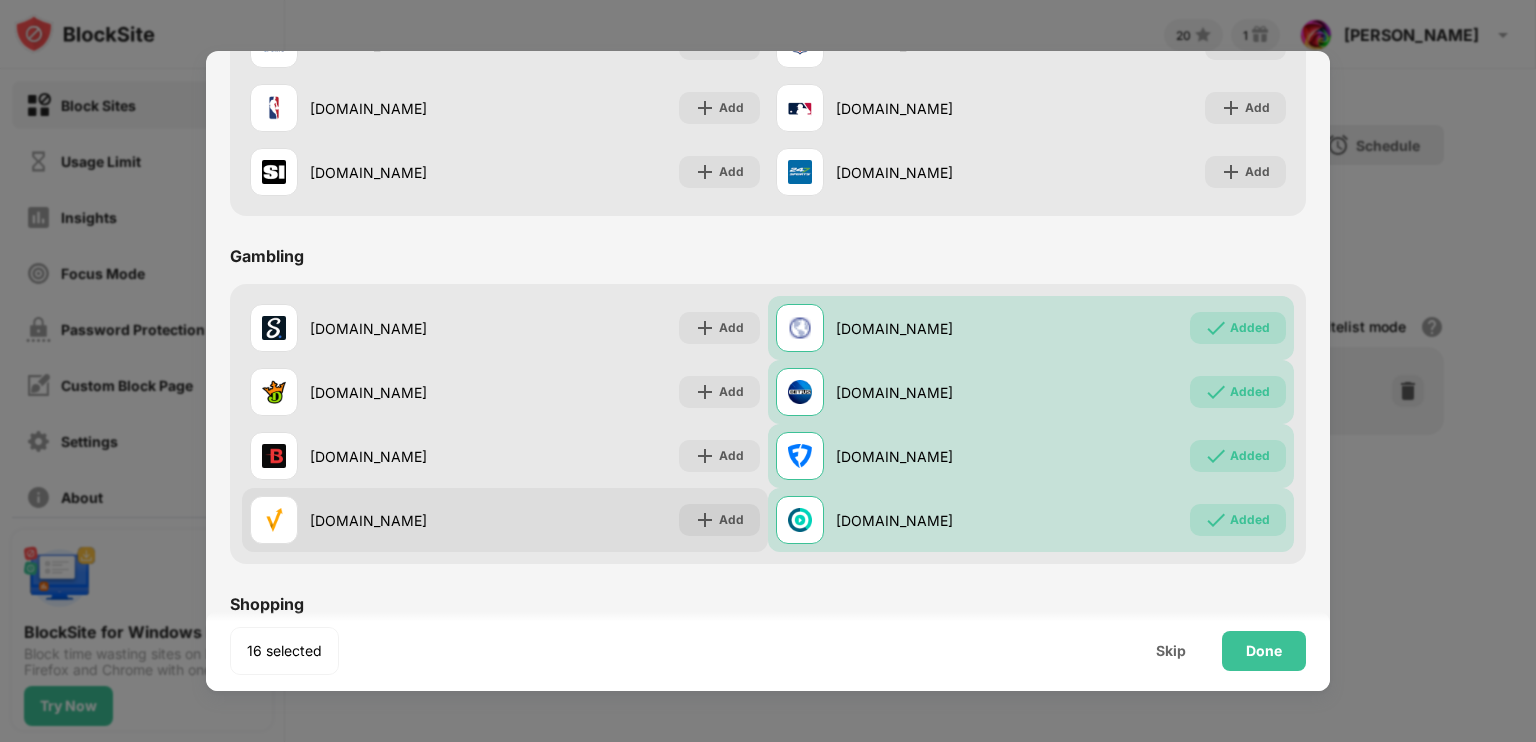 click at bounding box center (705, 520) 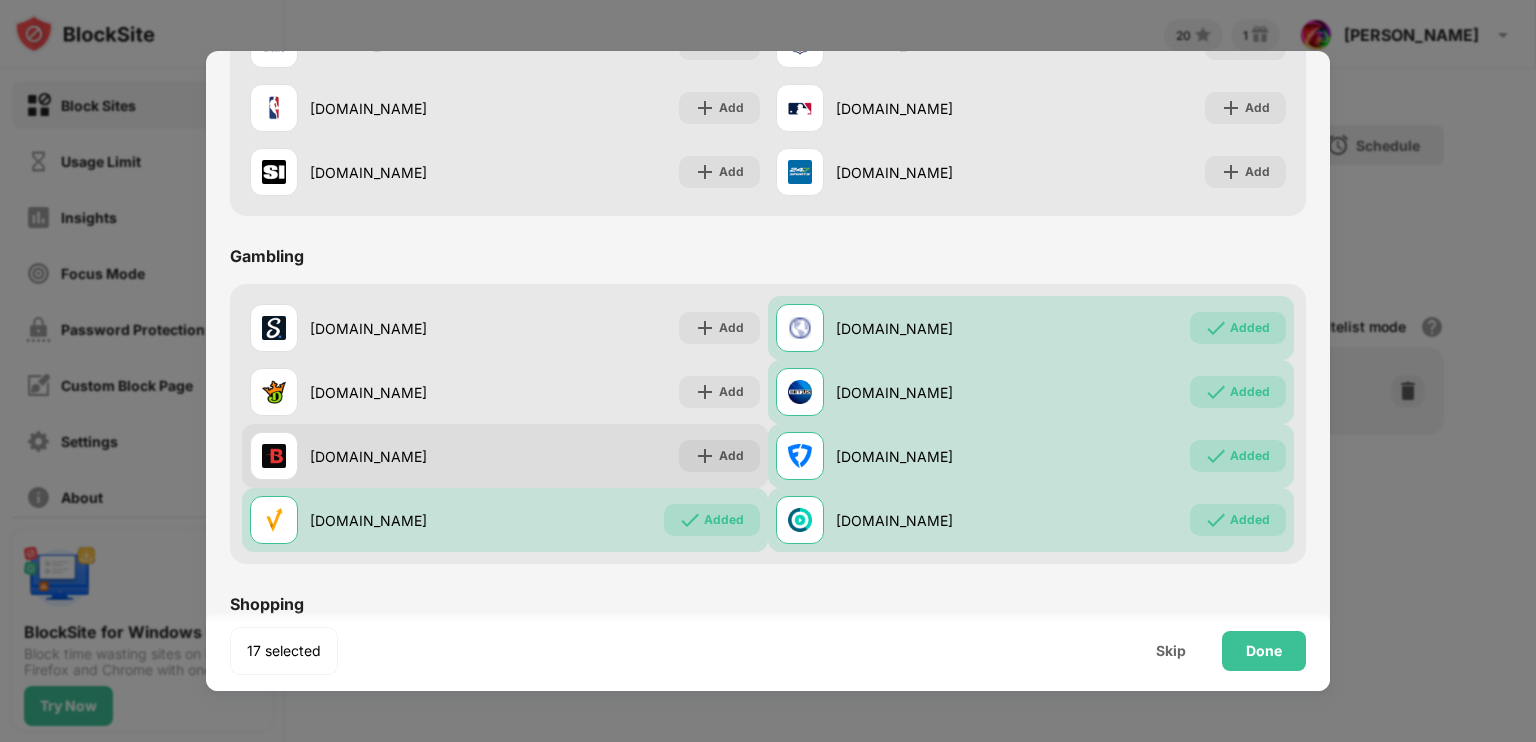 click on "Add" at bounding box center (719, 456) 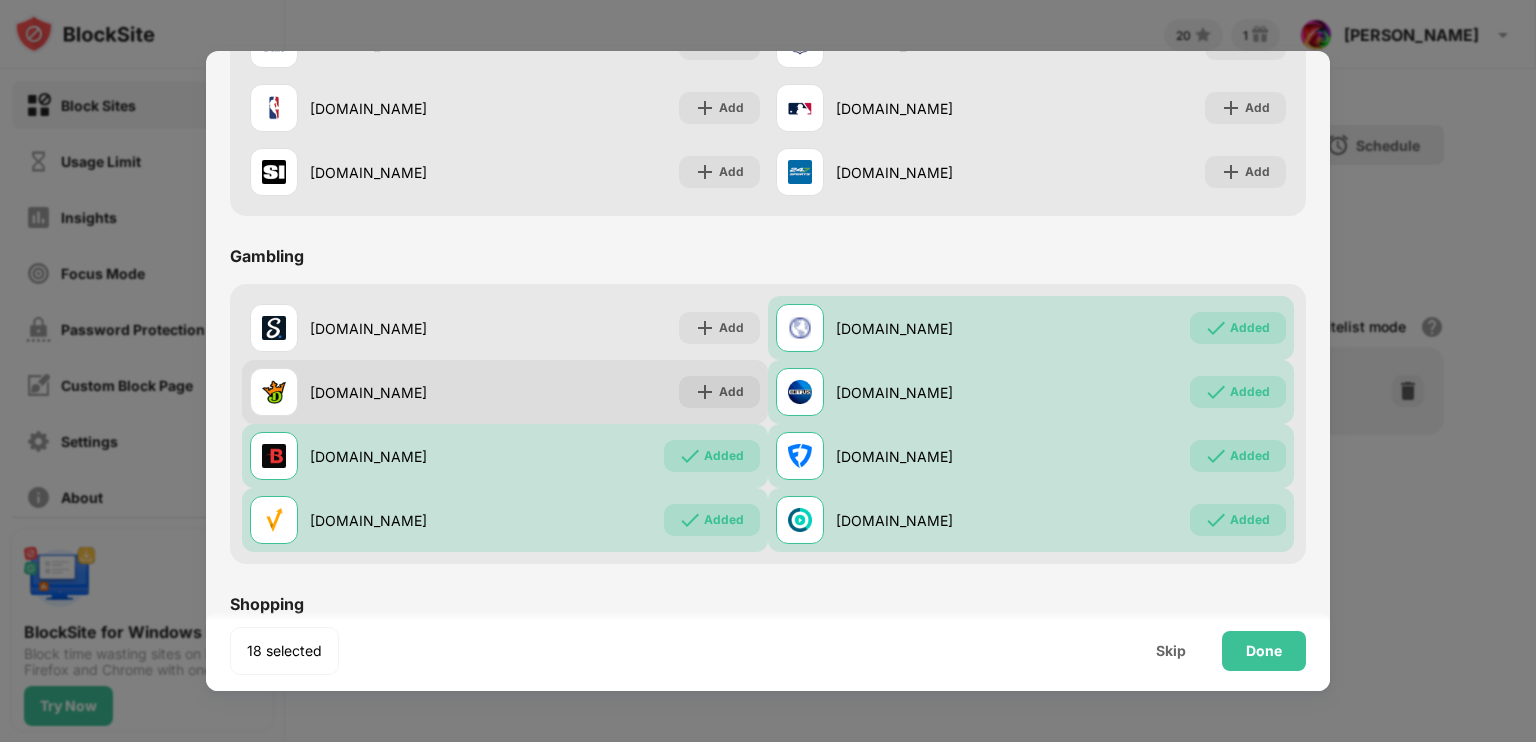 click on "Add" at bounding box center (731, 392) 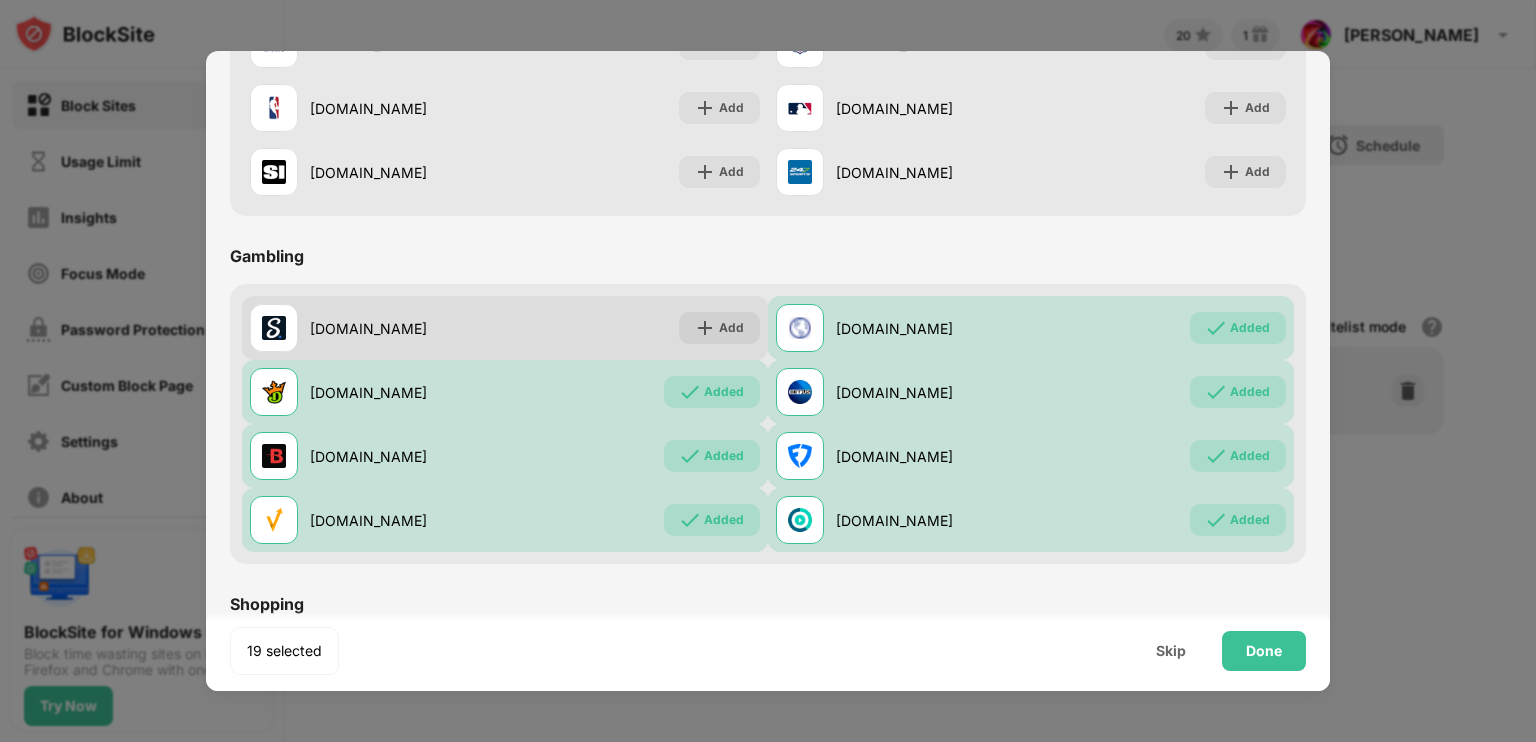 click on "Add" at bounding box center (719, 328) 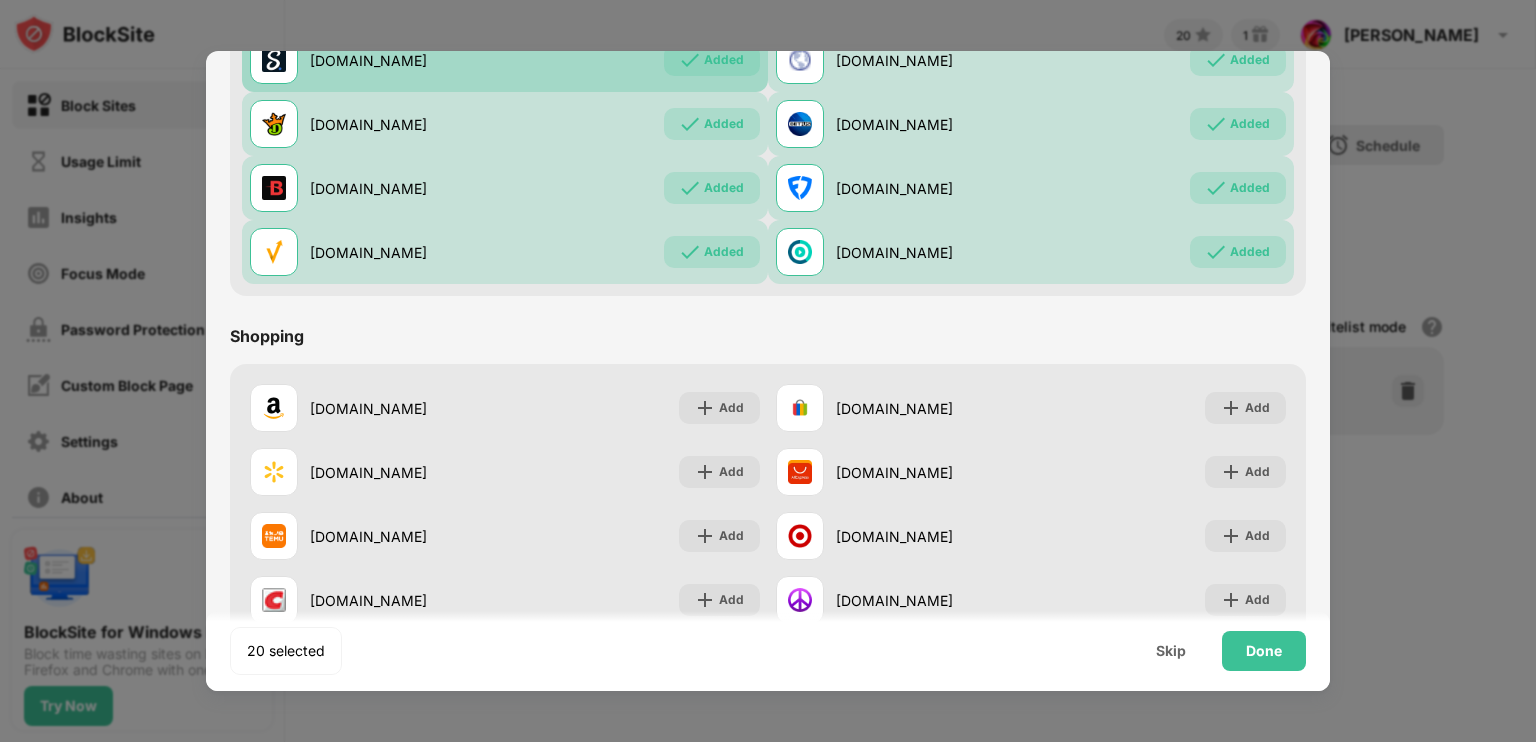 scroll, scrollTop: 2096, scrollLeft: 0, axis: vertical 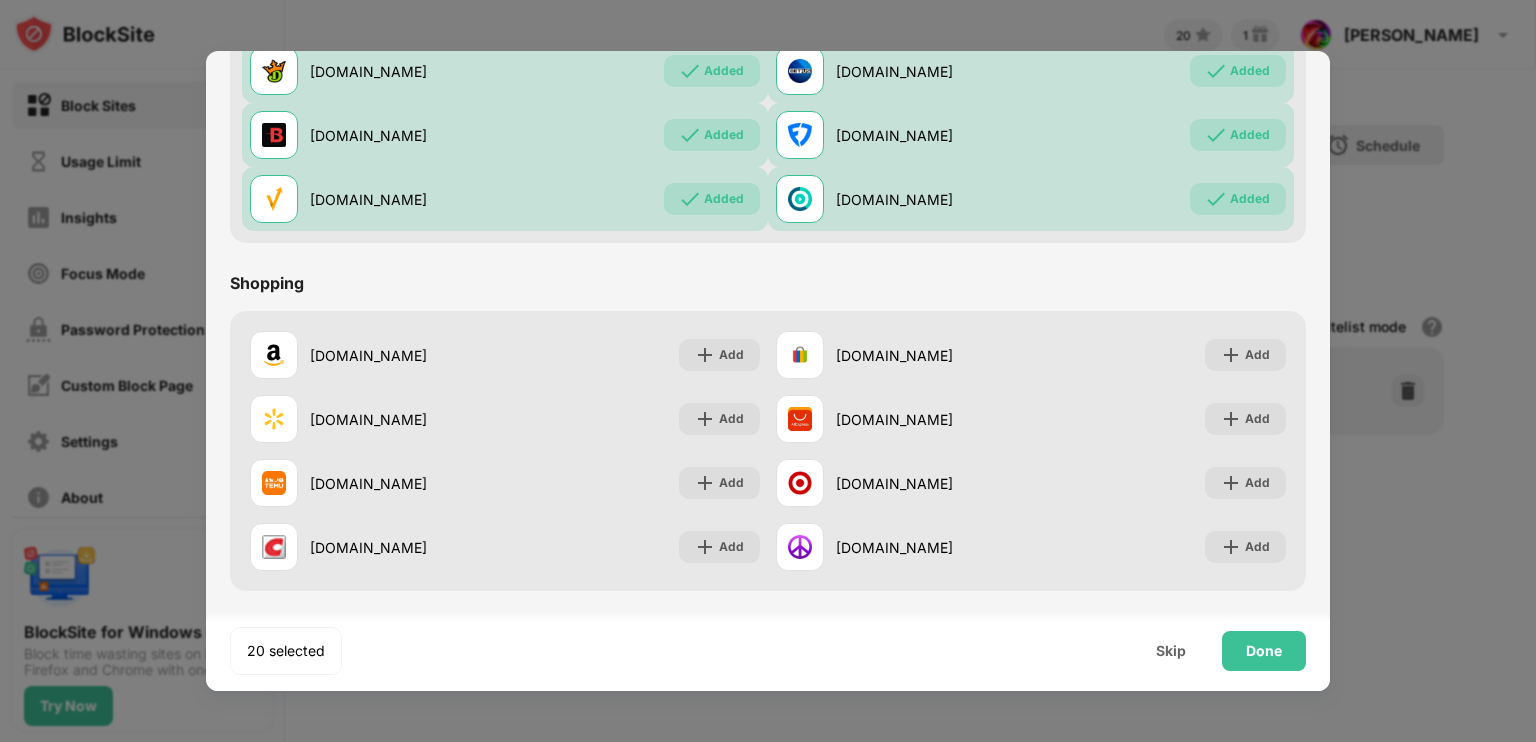 click on "Done" at bounding box center (1264, 651) 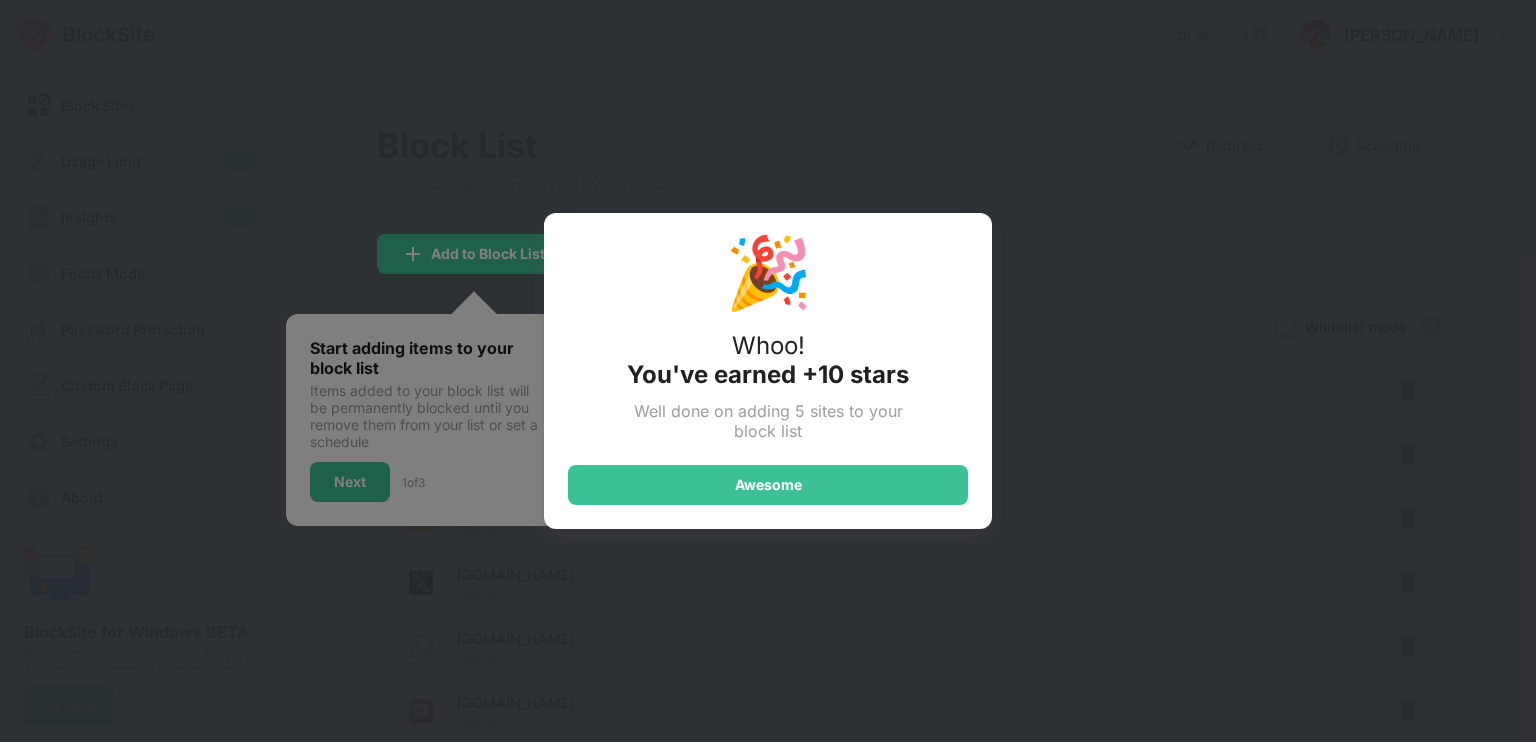 click on "Awesome" at bounding box center [768, 485] 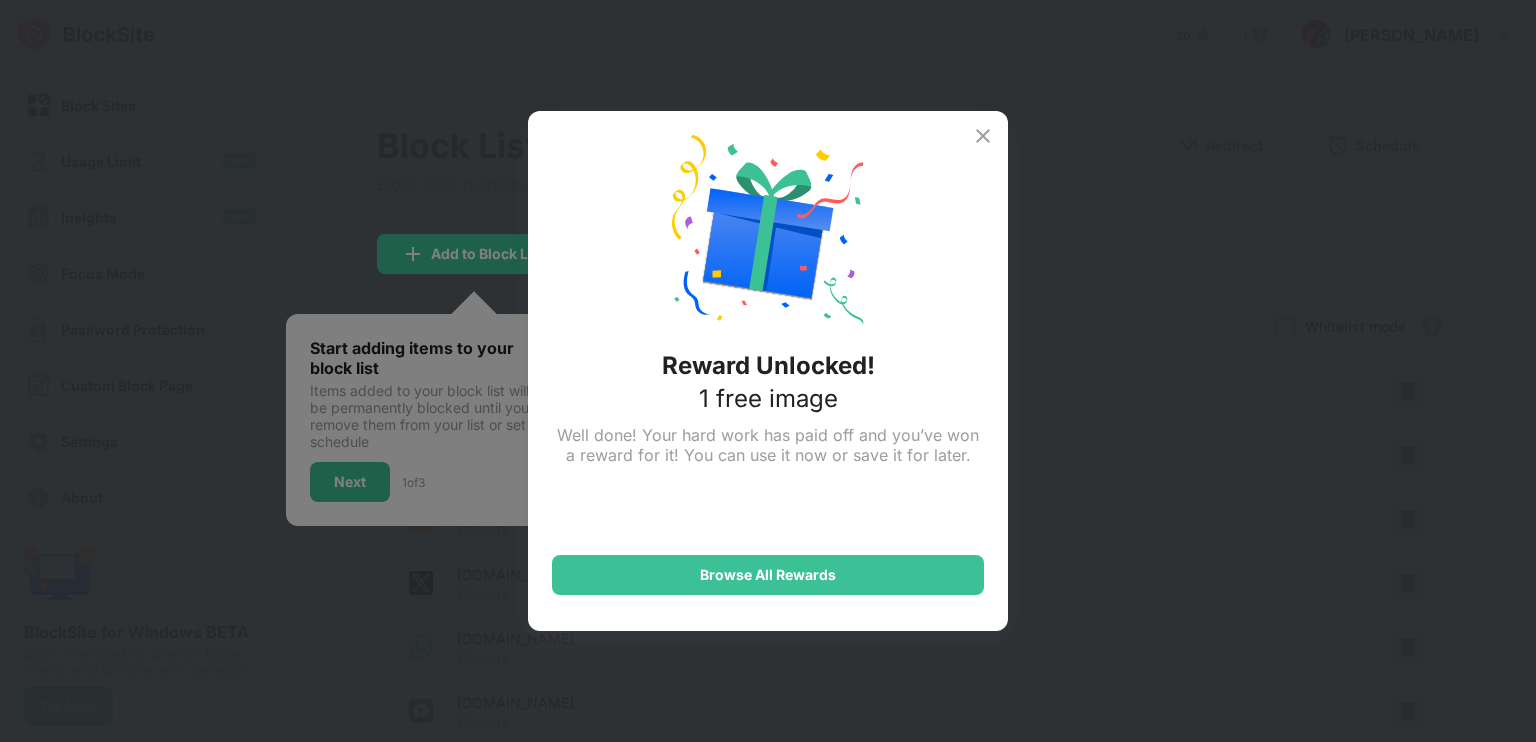 click at bounding box center [983, 136] 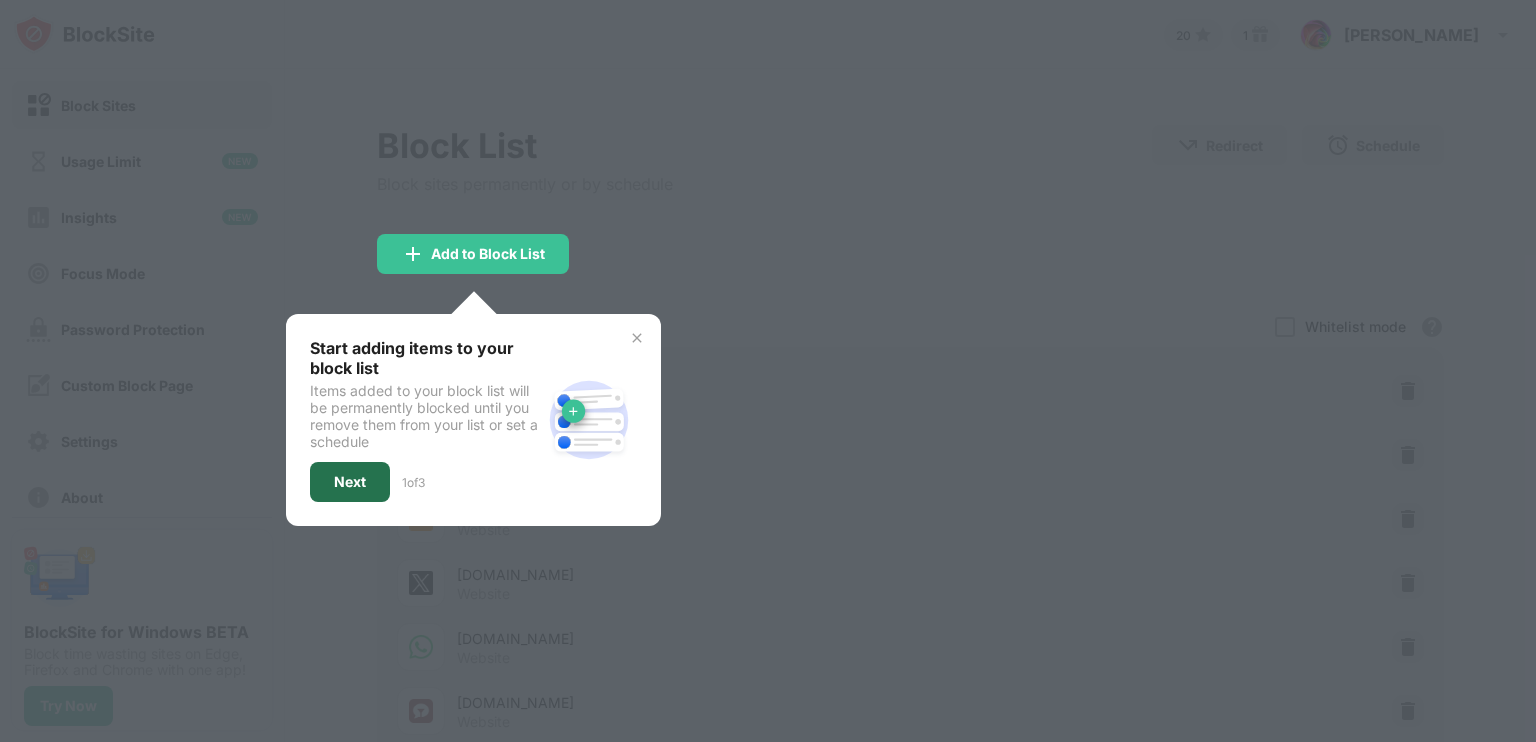 click on "Next" at bounding box center (350, 482) 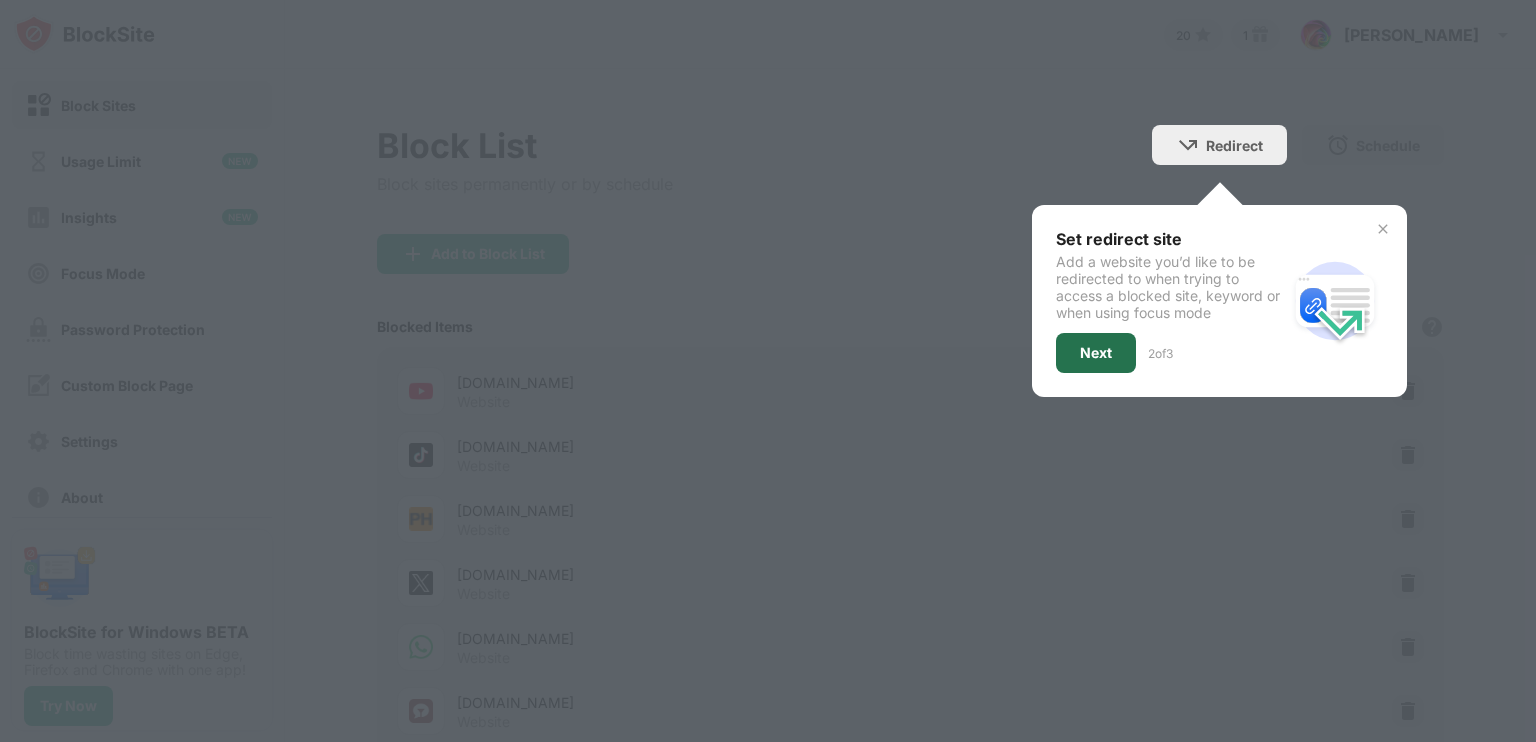 click on "Next" at bounding box center (1096, 353) 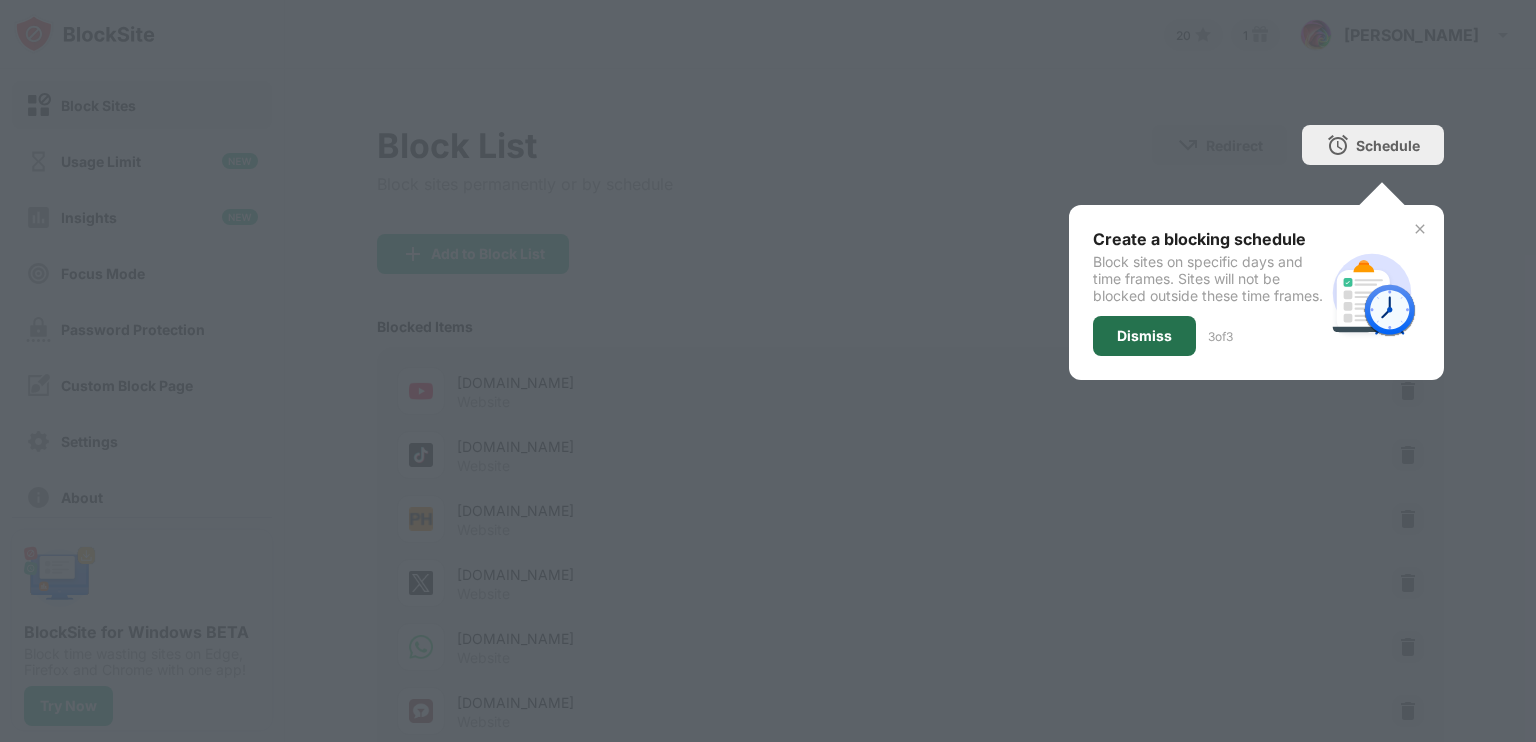 click on "Dismiss" at bounding box center (1144, 336) 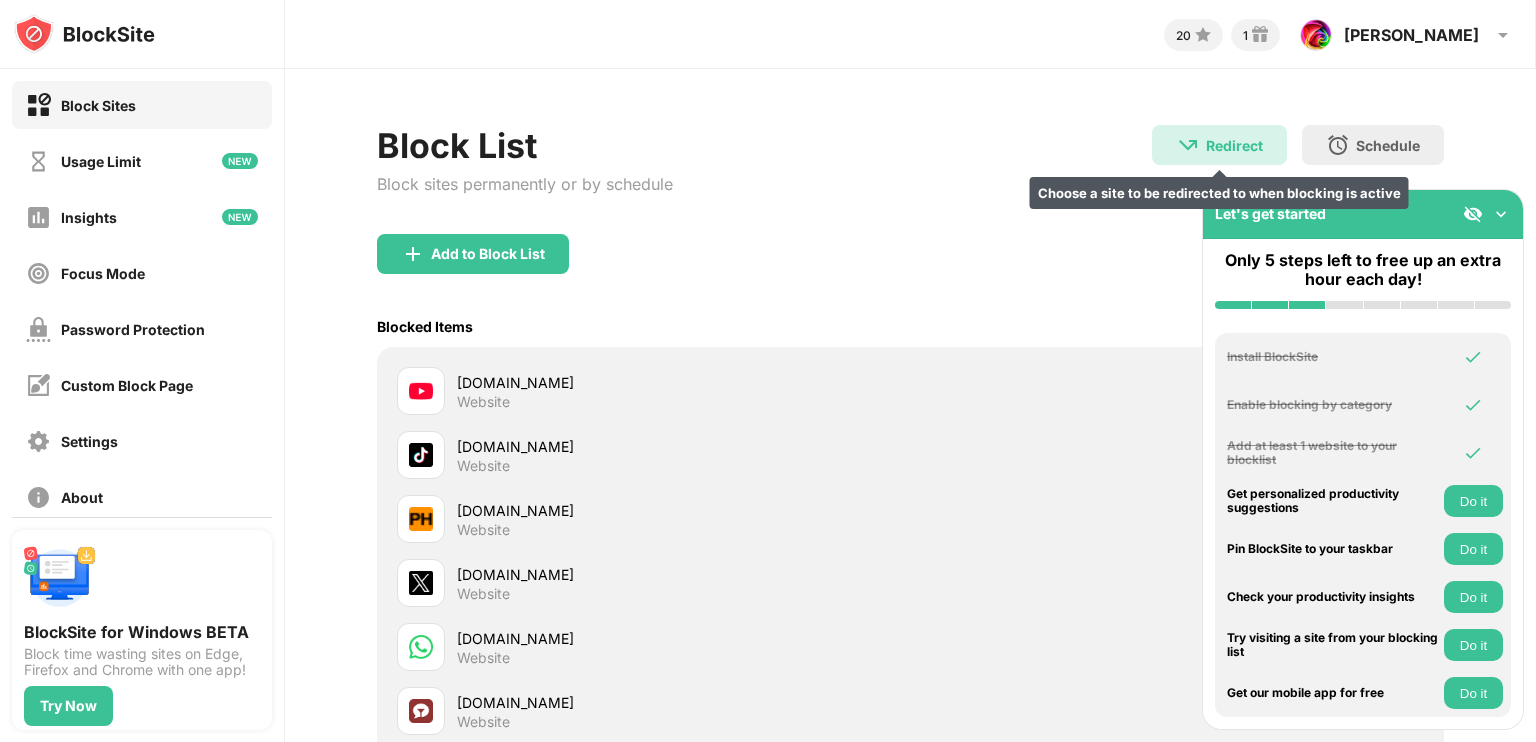 click on "Redirect Choose a site to be redirected to when blocking is active" at bounding box center [1219, 145] 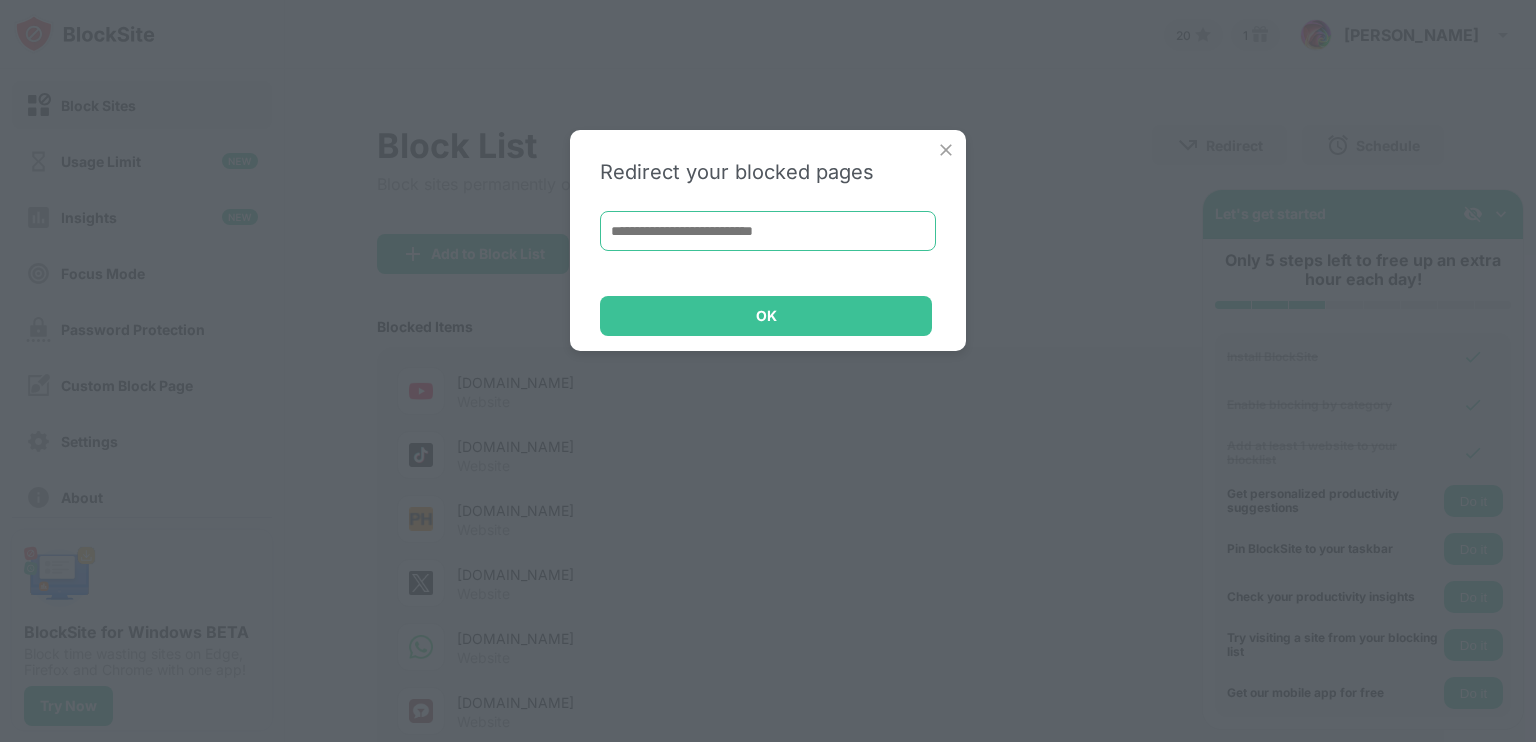 click at bounding box center [768, 231] 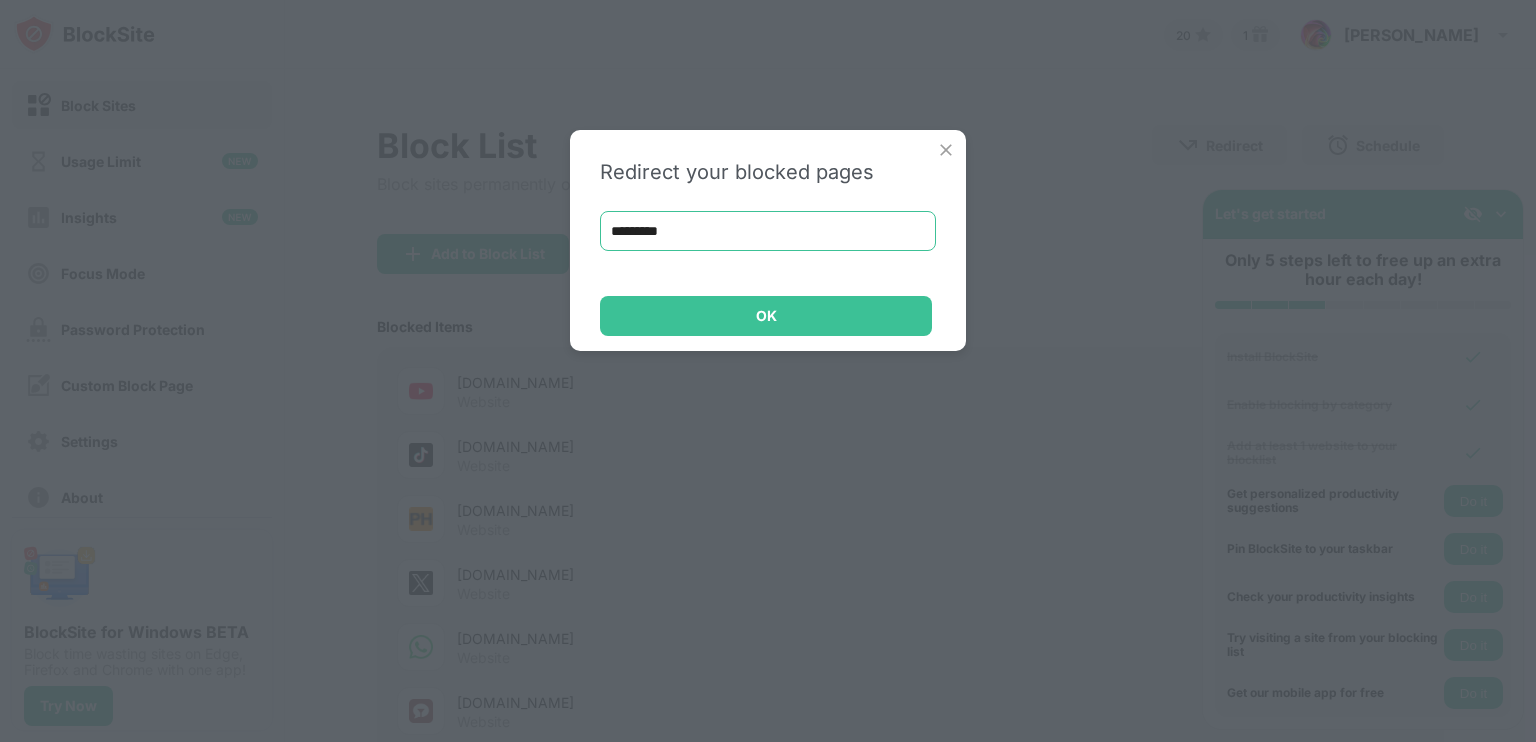 type on "**********" 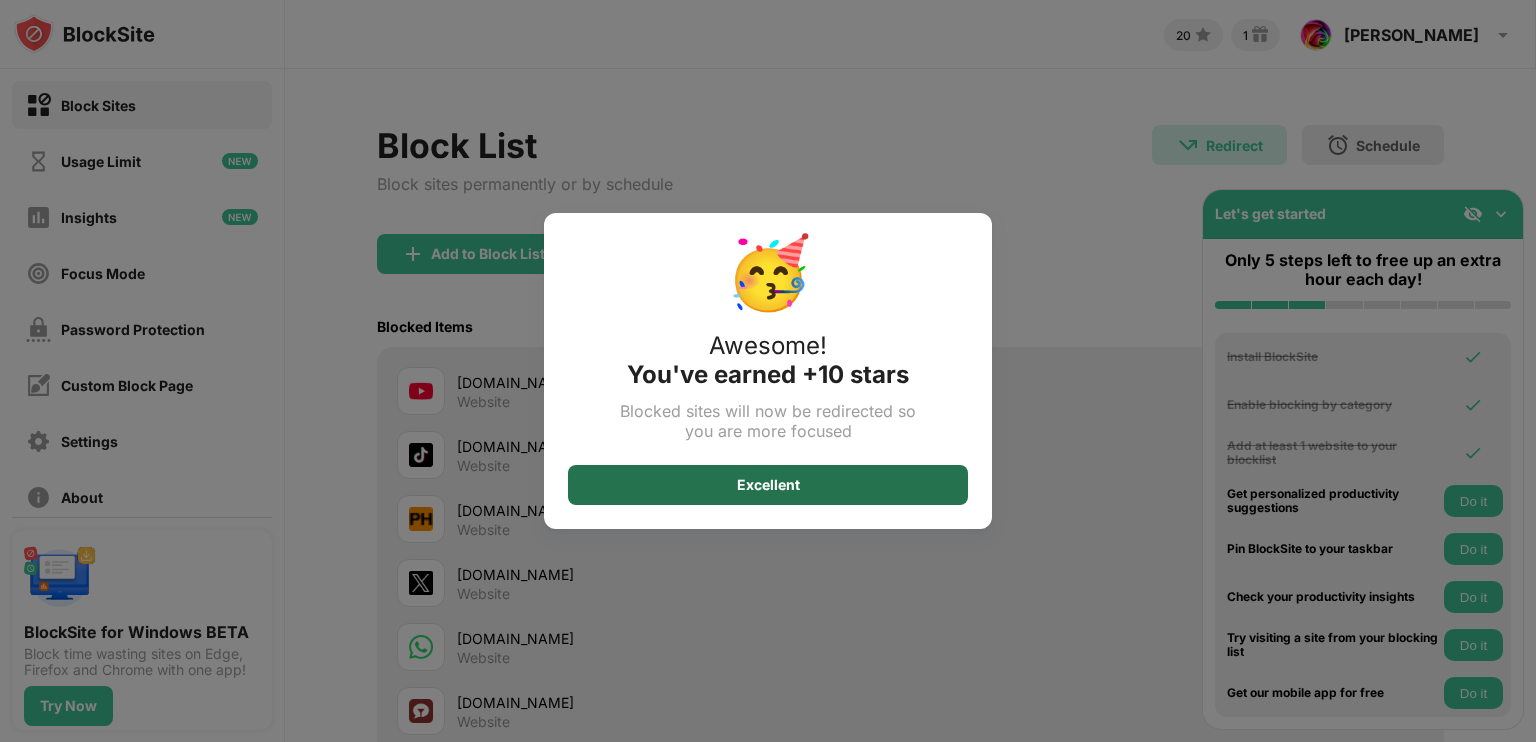 click on "Excellent" at bounding box center (768, 485) 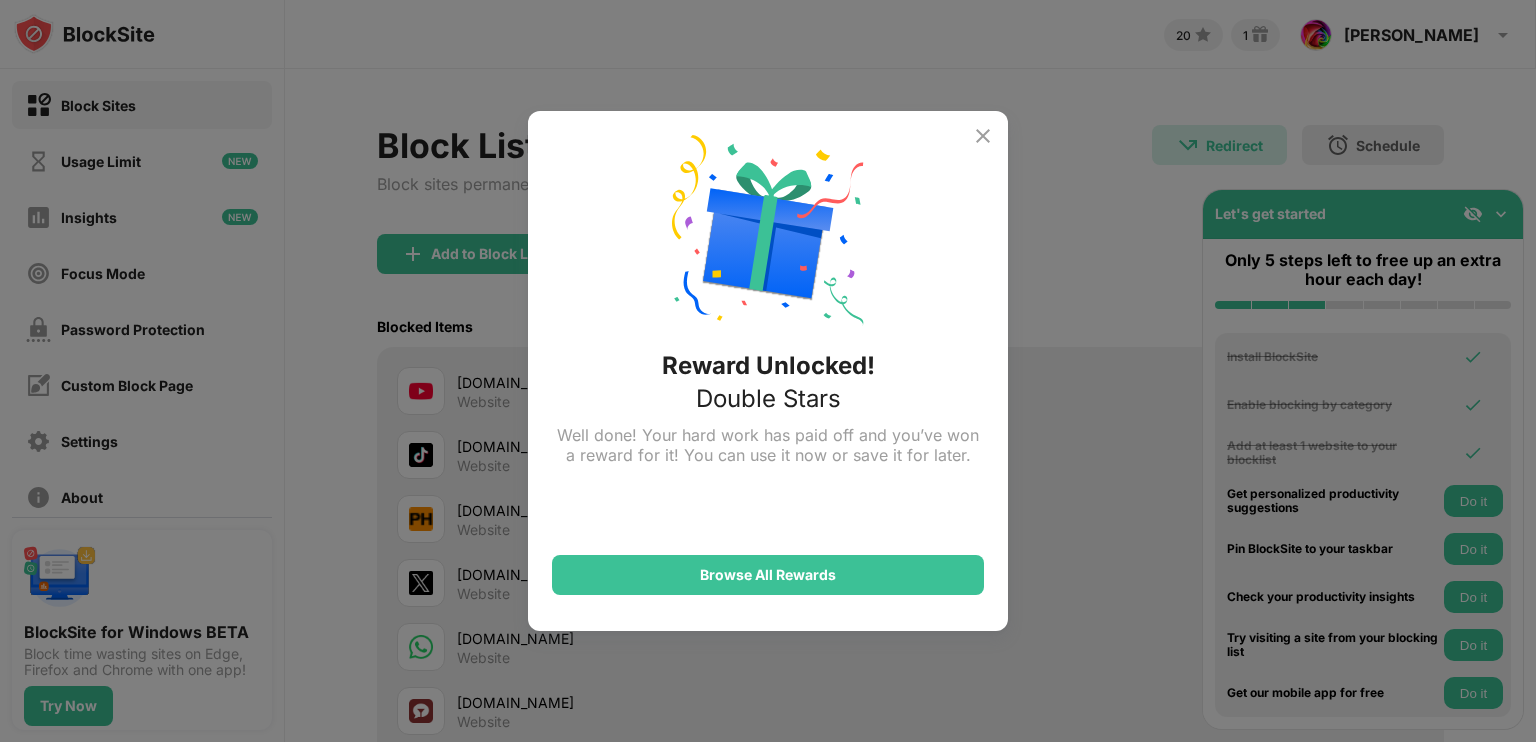 click at bounding box center (983, 136) 